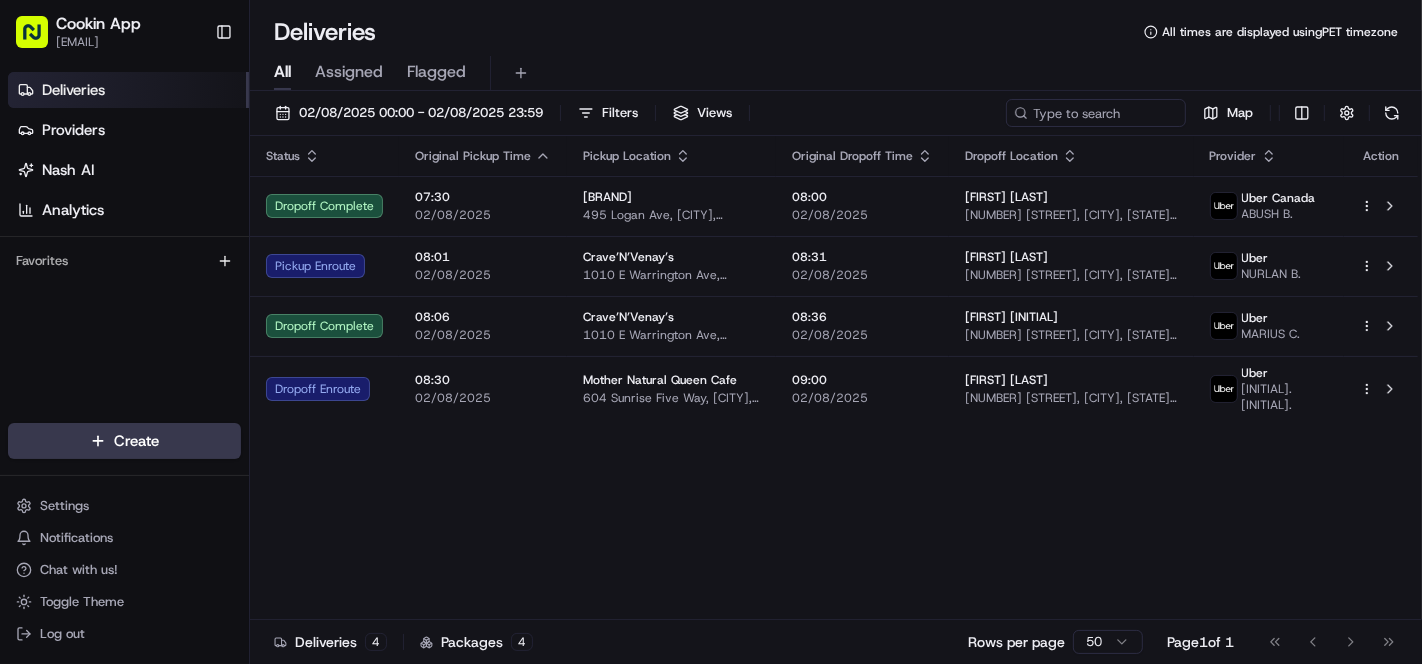 scroll, scrollTop: 0, scrollLeft: 0, axis: both 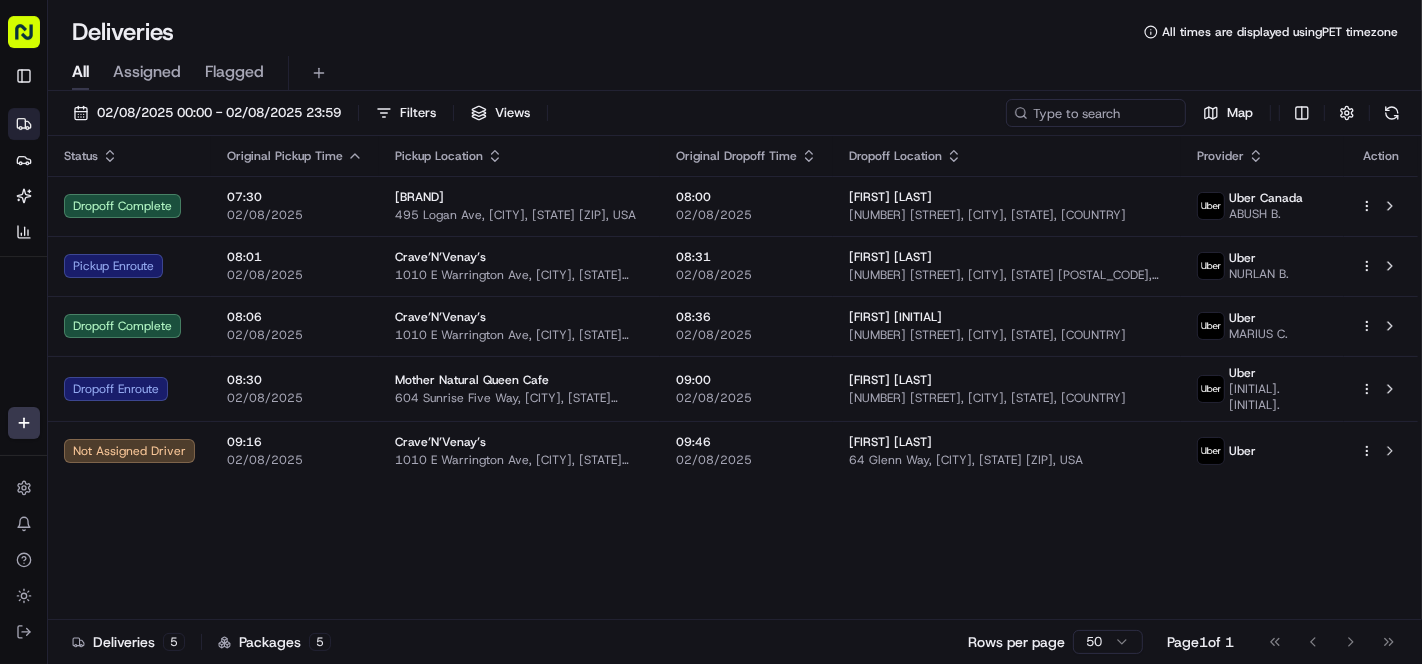 click on "[NUMBER] [STREET], [CITY], [STATE] [POSTAL_CODE], [COUNTRY]" at bounding box center (1007, 275) 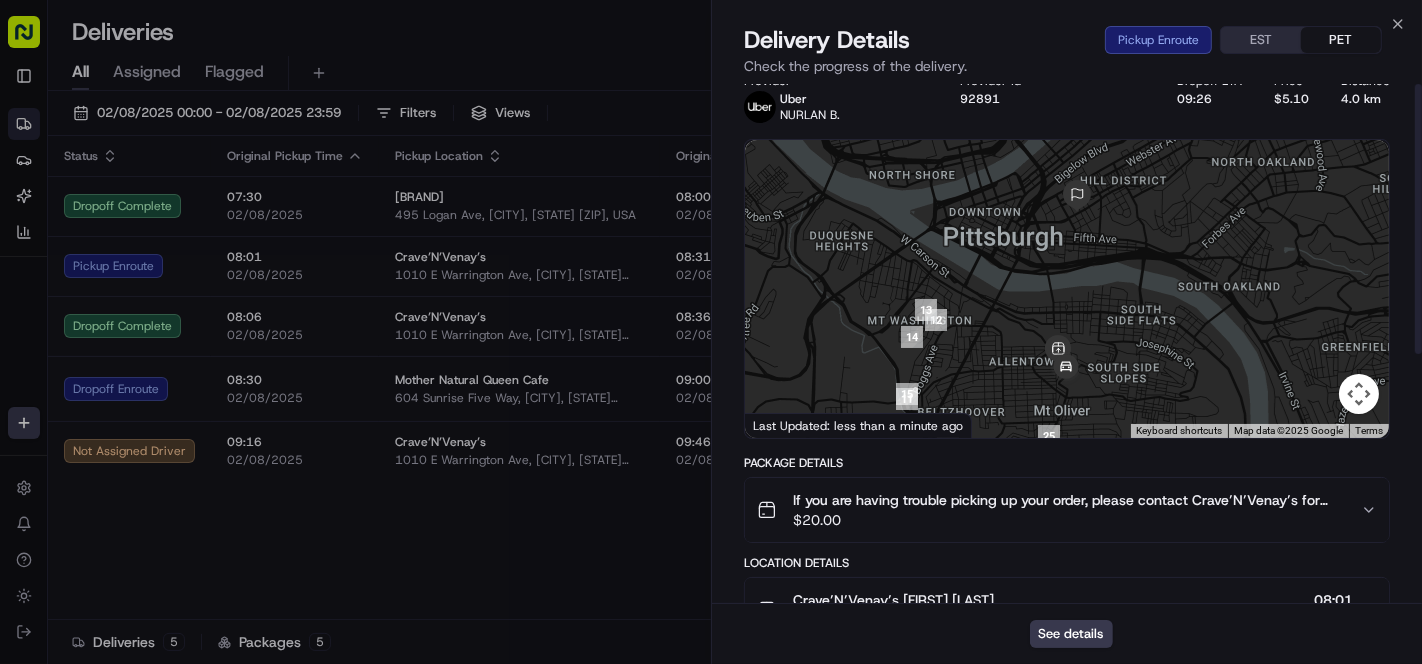 scroll, scrollTop: 0, scrollLeft: 0, axis: both 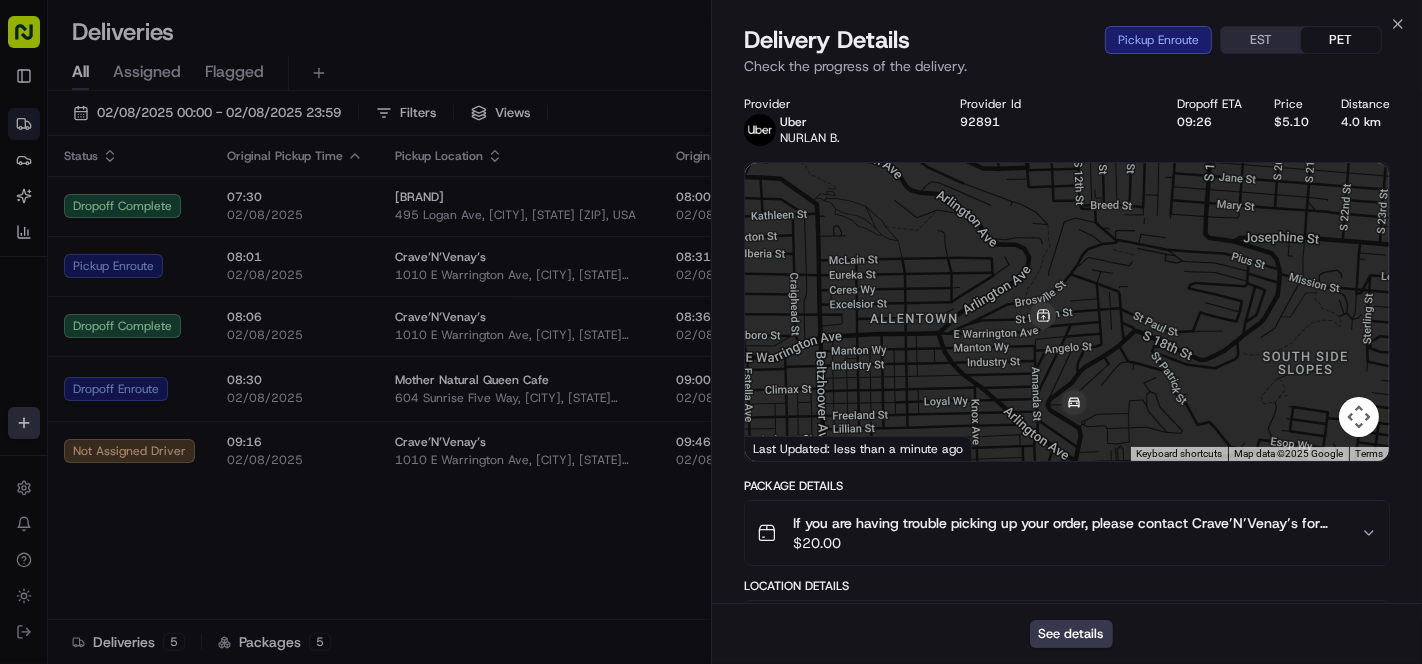 click on "See details" at bounding box center [1071, 634] 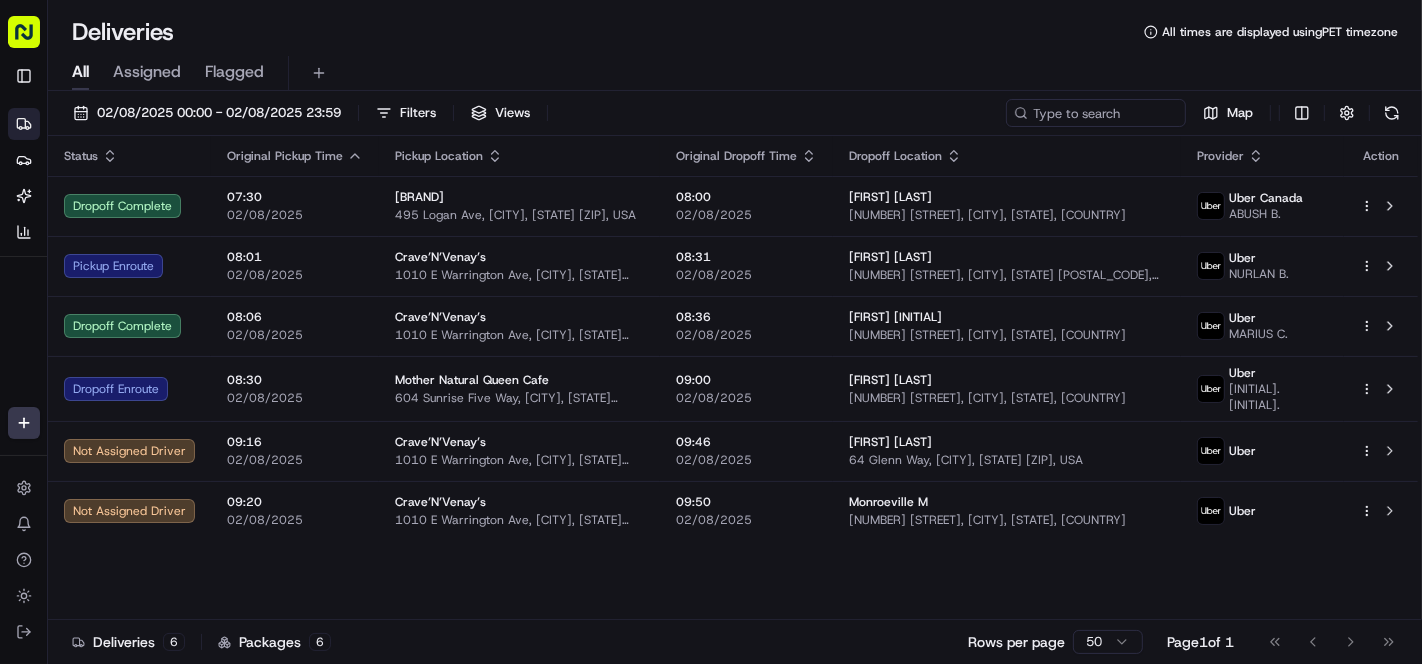 click on "Crave’N’Venay’s [NUMBER] [STREET], [CITY], [STATE] [POSTAL_CODE], [COUNTRY]" at bounding box center (519, 266) 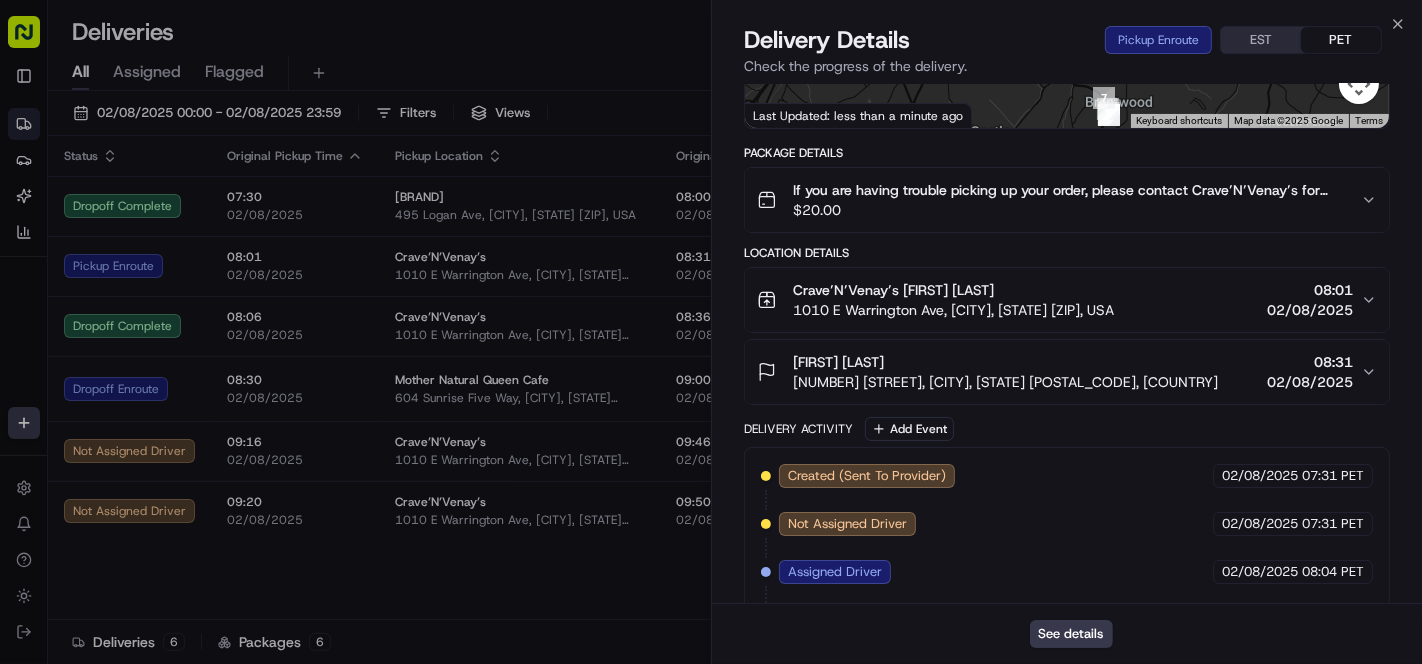 scroll, scrollTop: 444, scrollLeft: 0, axis: vertical 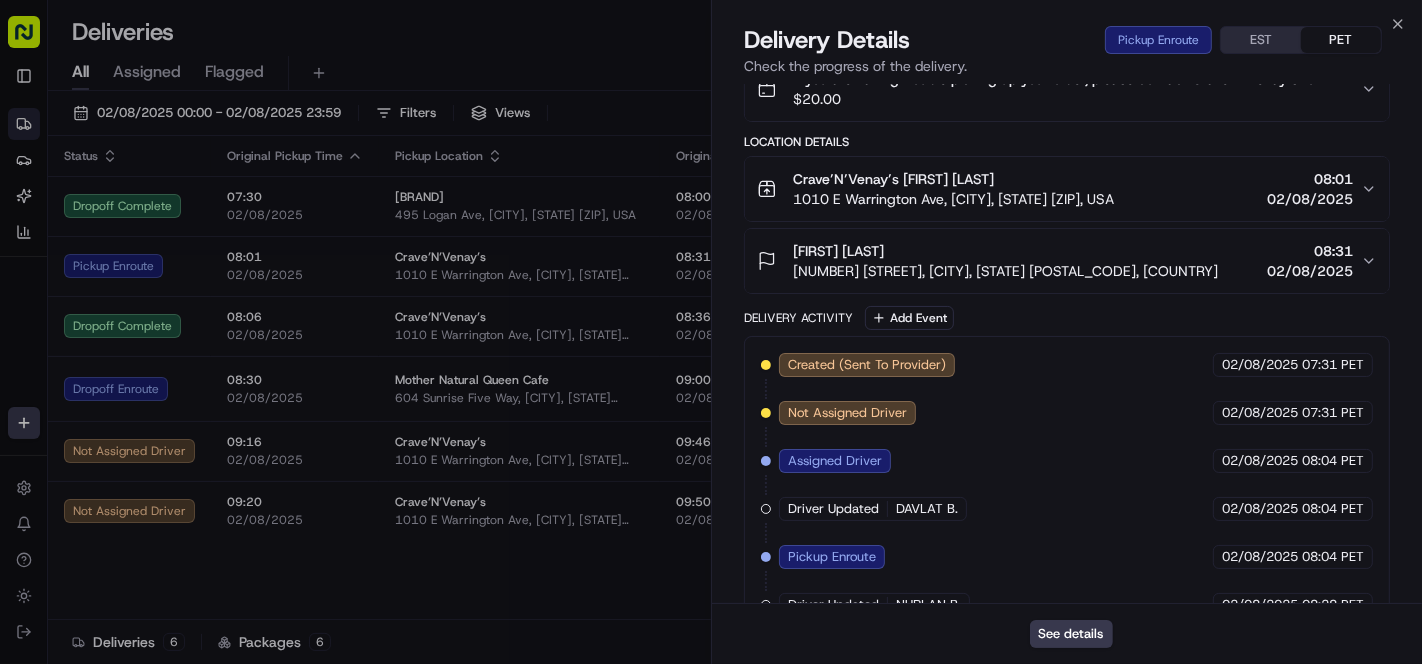 click on "[FIRST] [LAST] [NUMBER] [STREET], [CITY], [STATE], [COUNTRY] [TIME] [DATE]" at bounding box center (1067, 261) 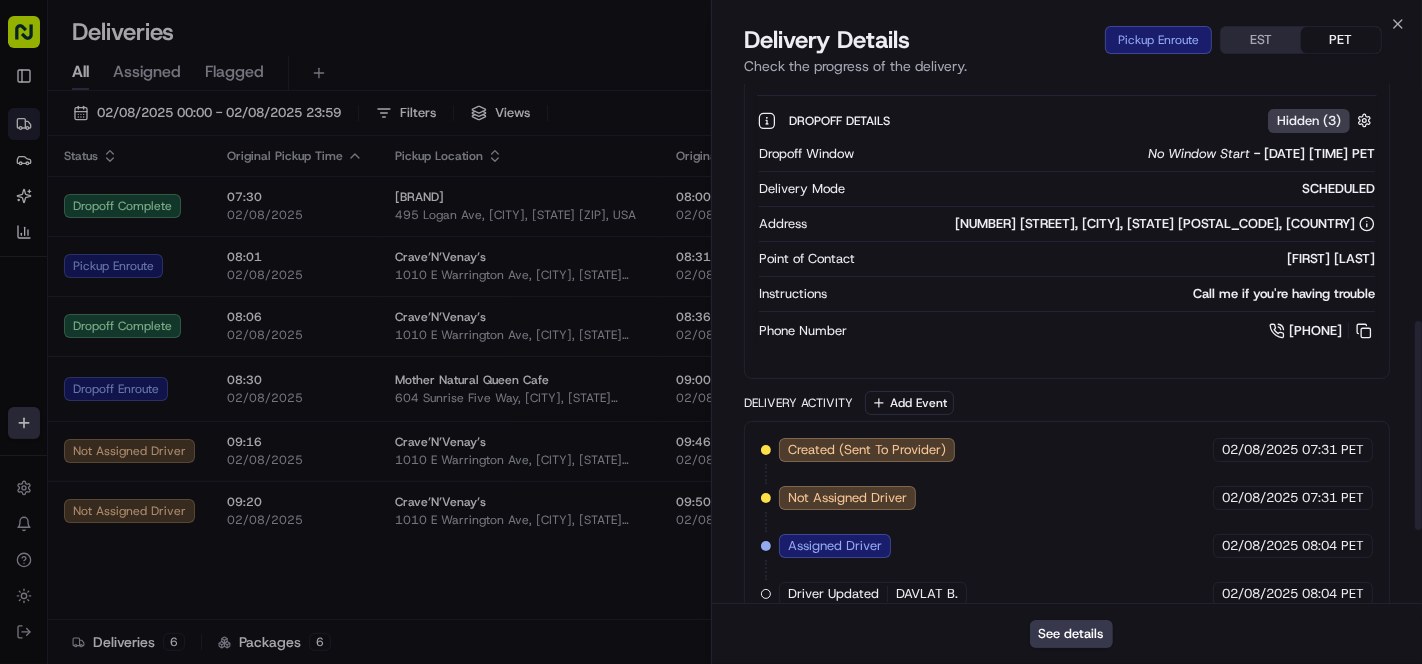 scroll, scrollTop: 666, scrollLeft: 0, axis: vertical 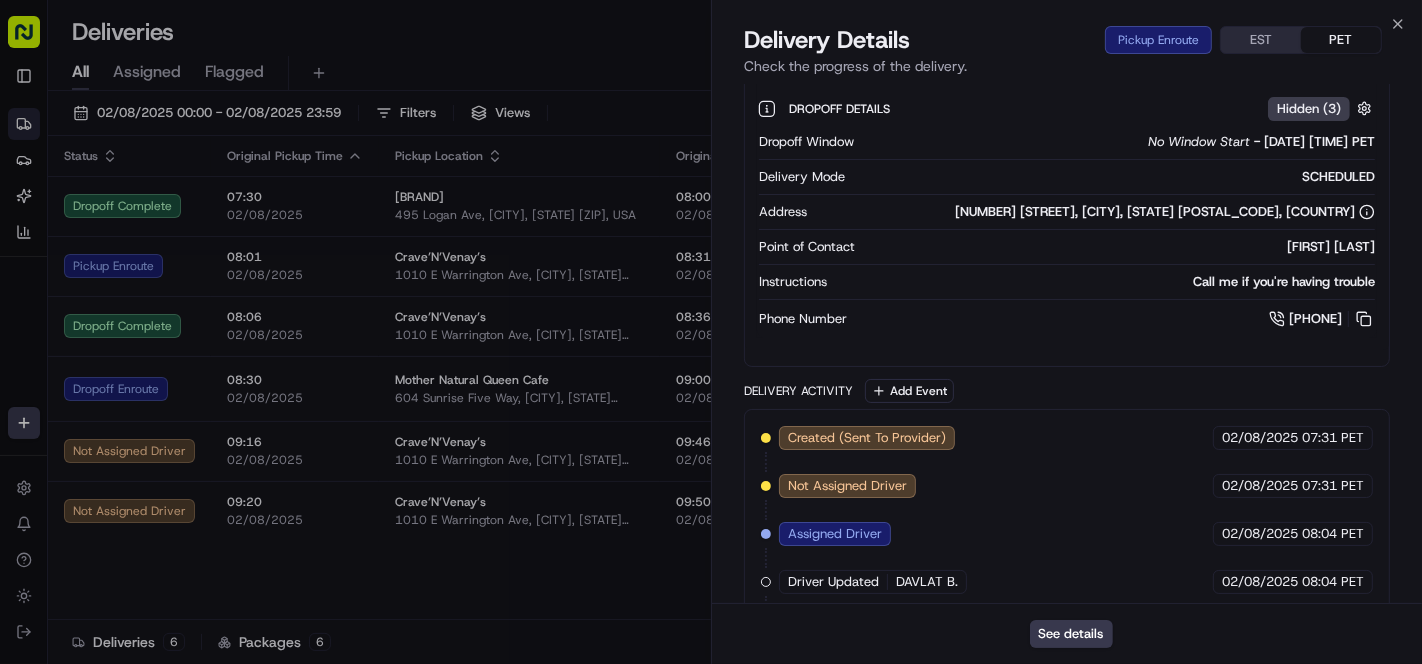 click at bounding box center (1364, 319) 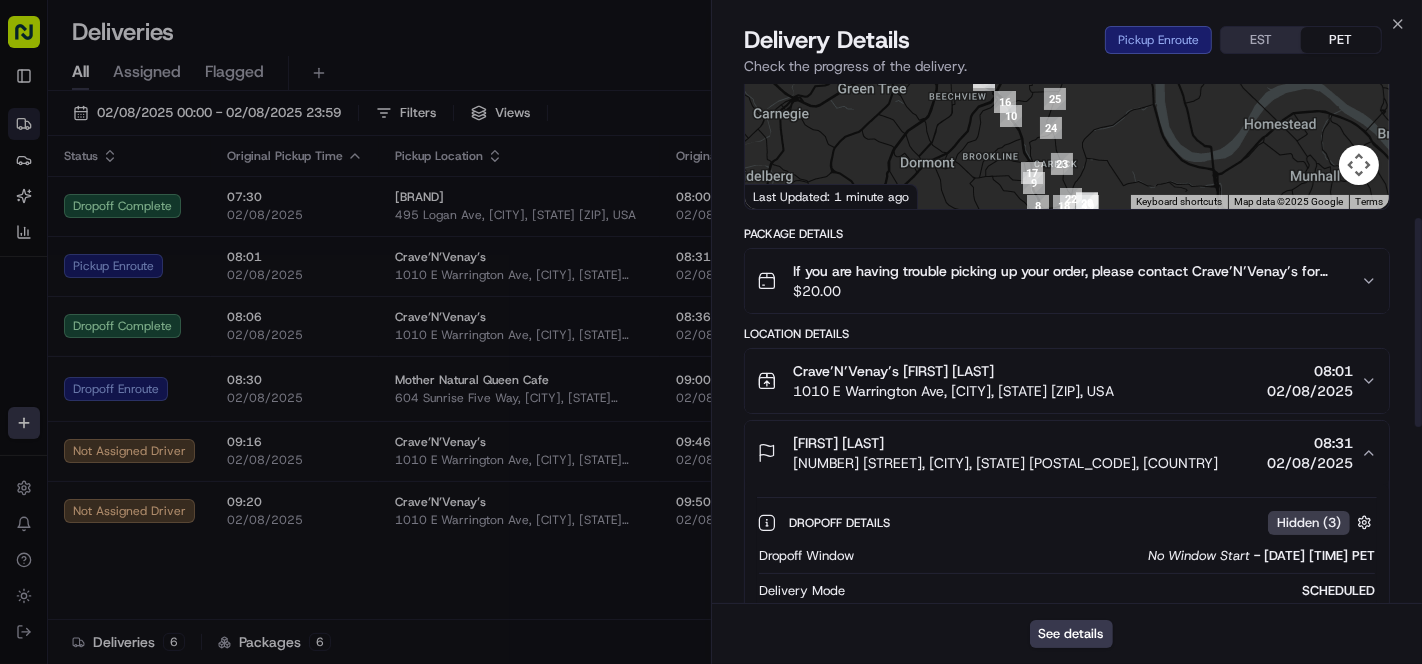 scroll, scrollTop: 333, scrollLeft: 0, axis: vertical 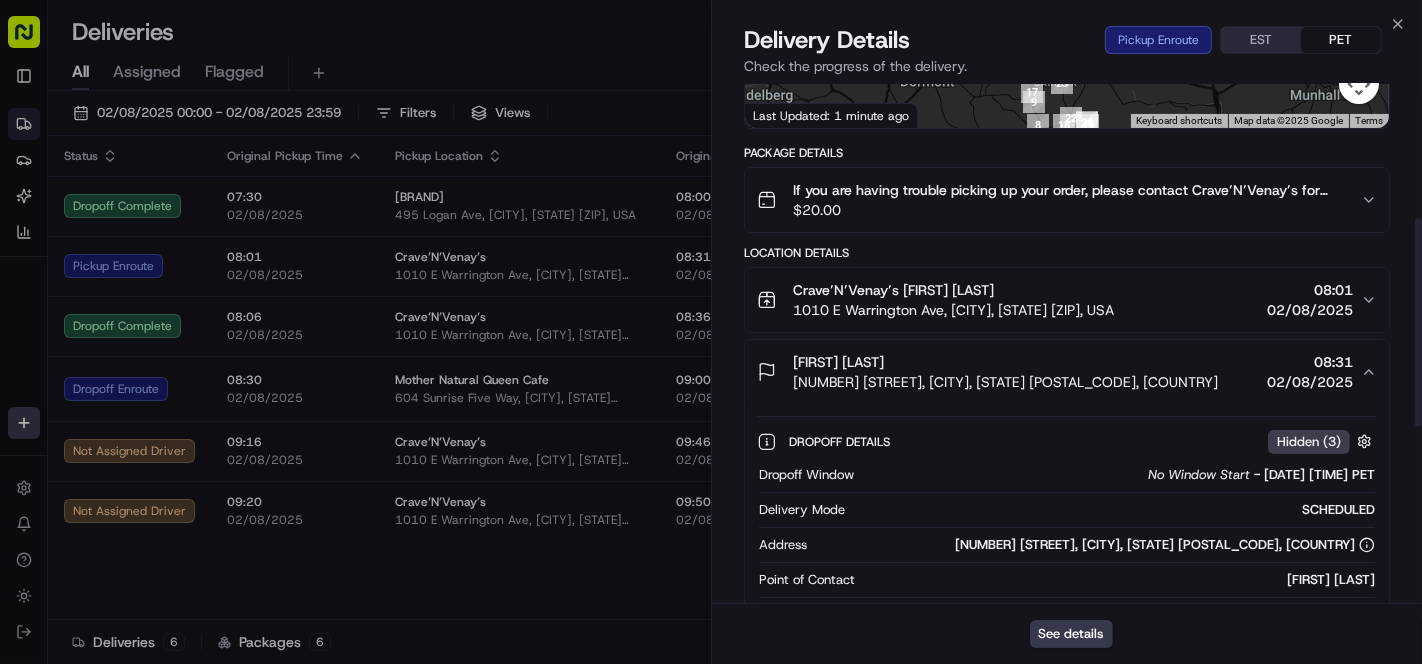 click on "Close Delivery Details Dropoff Complete EST PET Check the progress of the delivery. Provider Uber ALICIA A. Provider Id 6D527 Dropoff ETA 09:47 Price $16.49 Distance 27.3 km To navigate the map with touch gestures double-tap and hold your finger on the map, then drag the map. ← Move left → Move right ↑ Move up ↓ Move down + Zoom in - Zoom out Home Jump left by 75% End Jump right by 75% Page Up Jump up by 75% Page Down Jump down by 75% 31 32 33 35 1 2 3 4 5 6 7 8 9 10 11 12 13 14 15 16 17 18 19 20 21 22 23 24 25 26 27 28 29 30 34 Keyboard shortcuts Map Data Map data ©2025 Google Map data ©2025 Google 1 km  Click to toggle between metric and imperial units Terms Report a map error Last Updated: 1 minute ago Package Details If you are having trouble picking up your order, please contact Mother Natural Queen Cafe for  pickup at [PHONE]. Please do not contact the drop-off recipient for any  pick-up issues. $ 45.00 Location Details Mother Natural Queen Cafe Adrianne Falden 08:30 02/08/2025 09:00" at bounding box center (1067, 543) 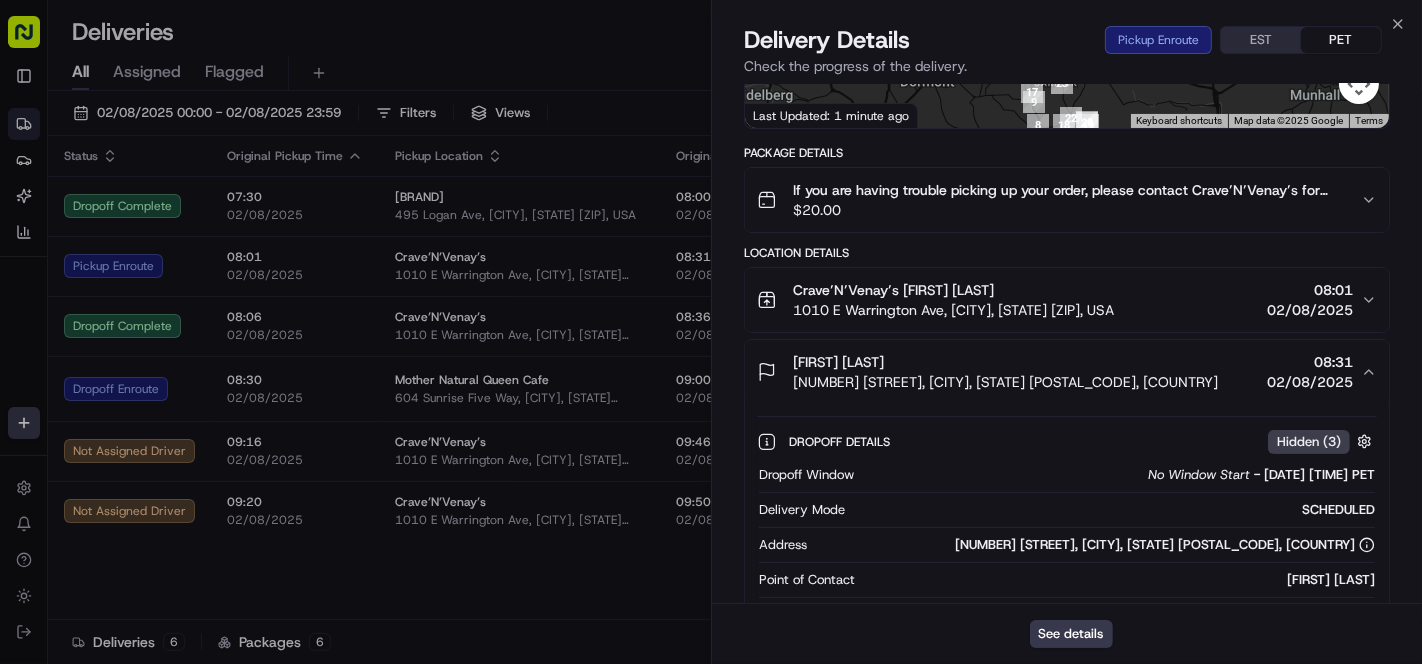 click on "[FIRST] [LAST] [NUMBER] [STREET], [CITY], [STATE], [COUNTRY] [TIME] [DATE]" at bounding box center (1059, 372) 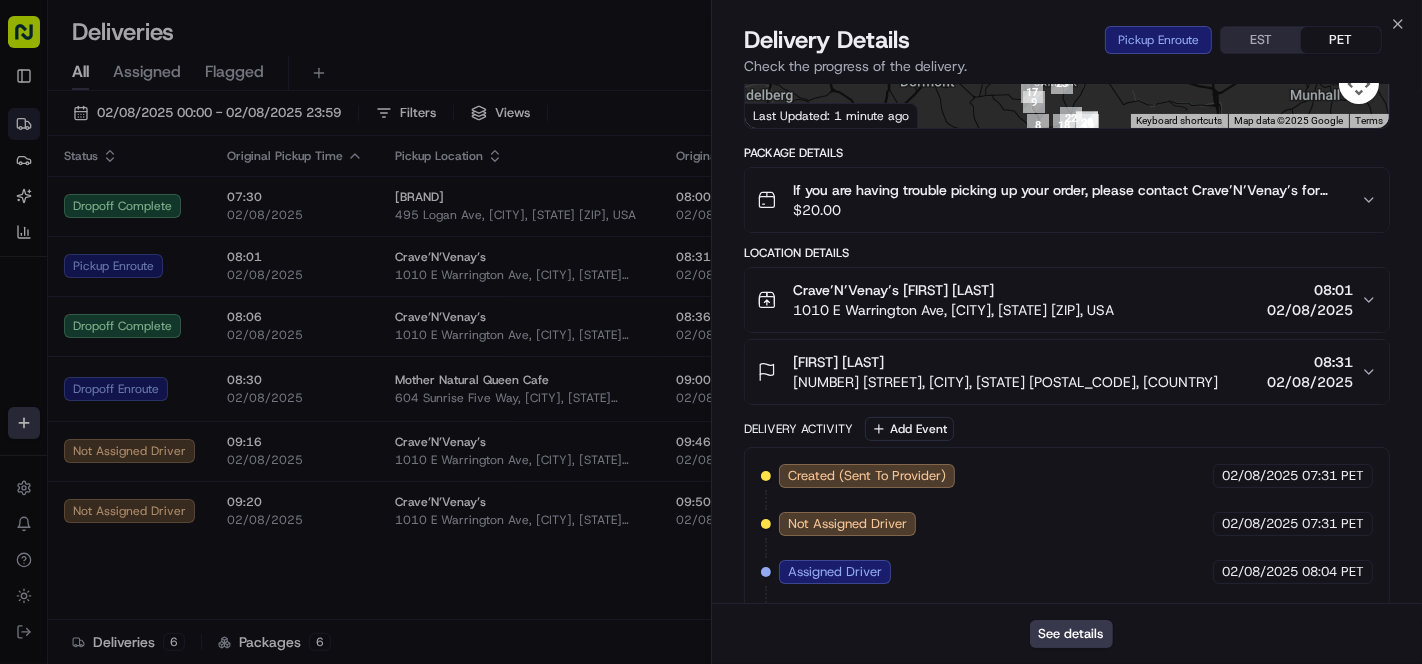 scroll, scrollTop: 0, scrollLeft: 0, axis: both 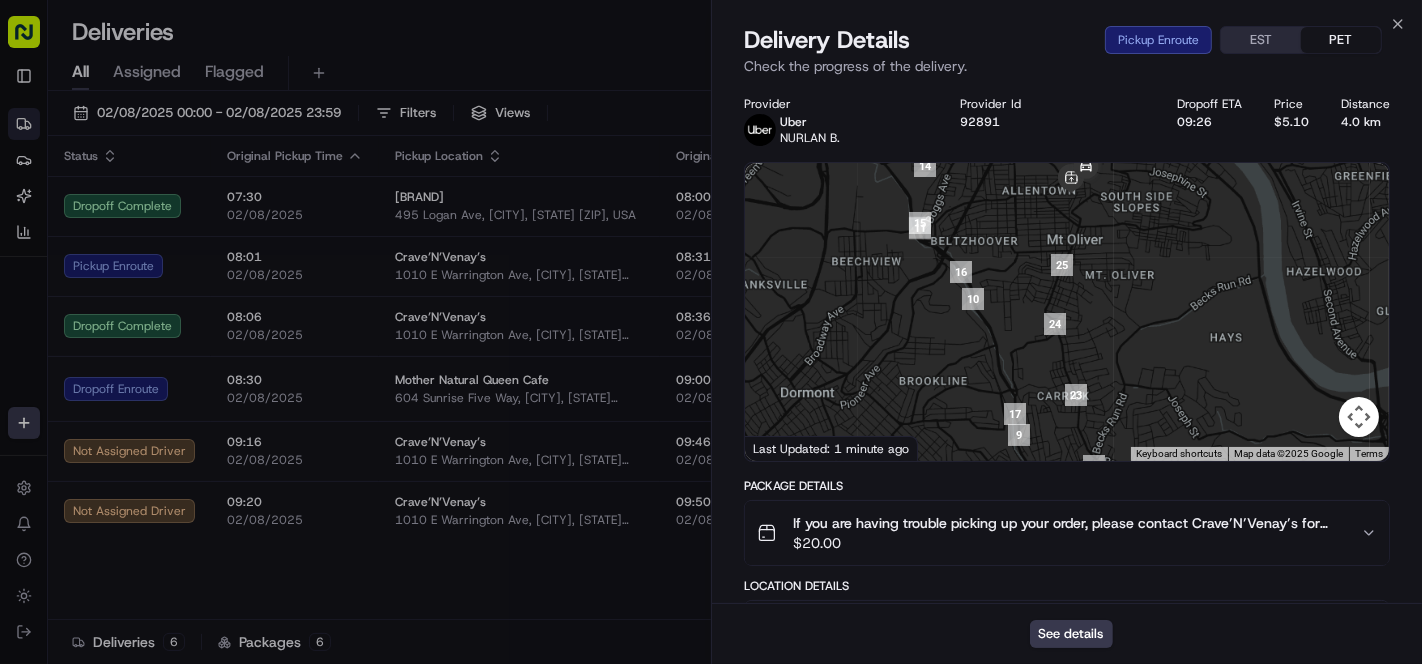 drag, startPoint x: 1086, startPoint y: 382, endPoint x: 1087, endPoint y: 252, distance: 130.00385 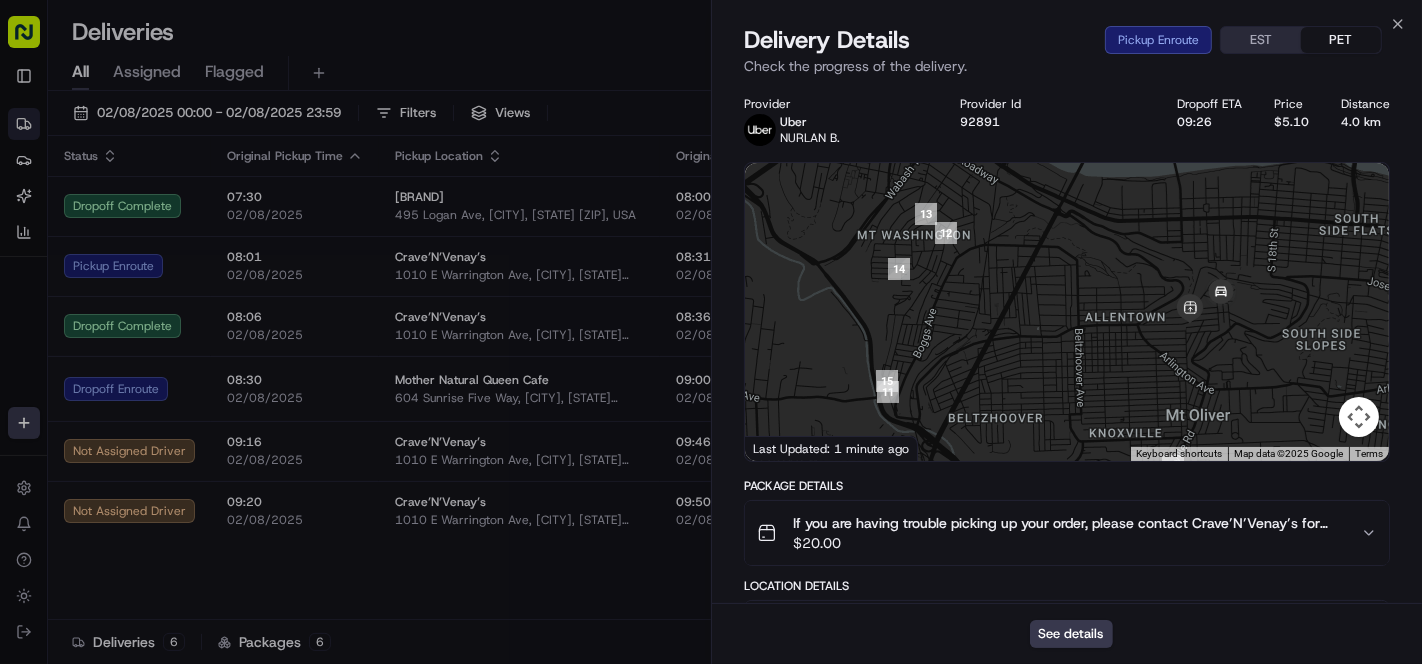 drag, startPoint x: 1280, startPoint y: 247, endPoint x: 1254, endPoint y: 442, distance: 196.7257 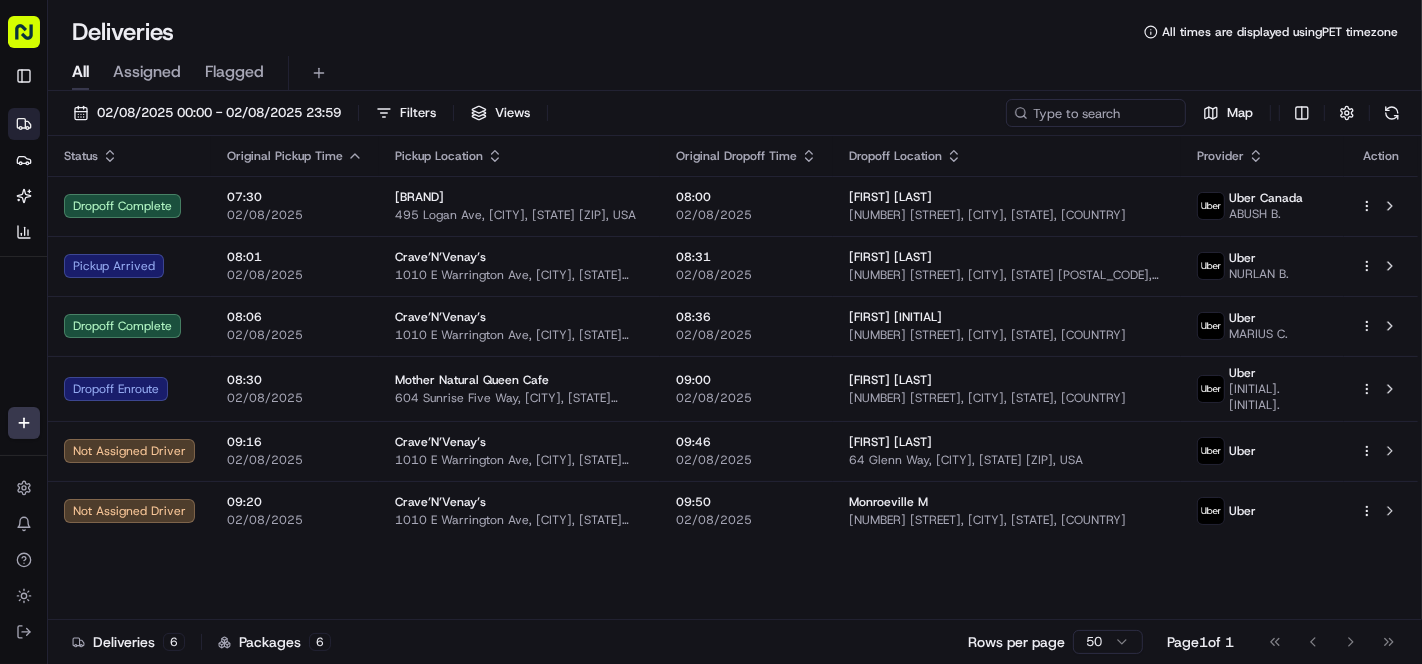 click 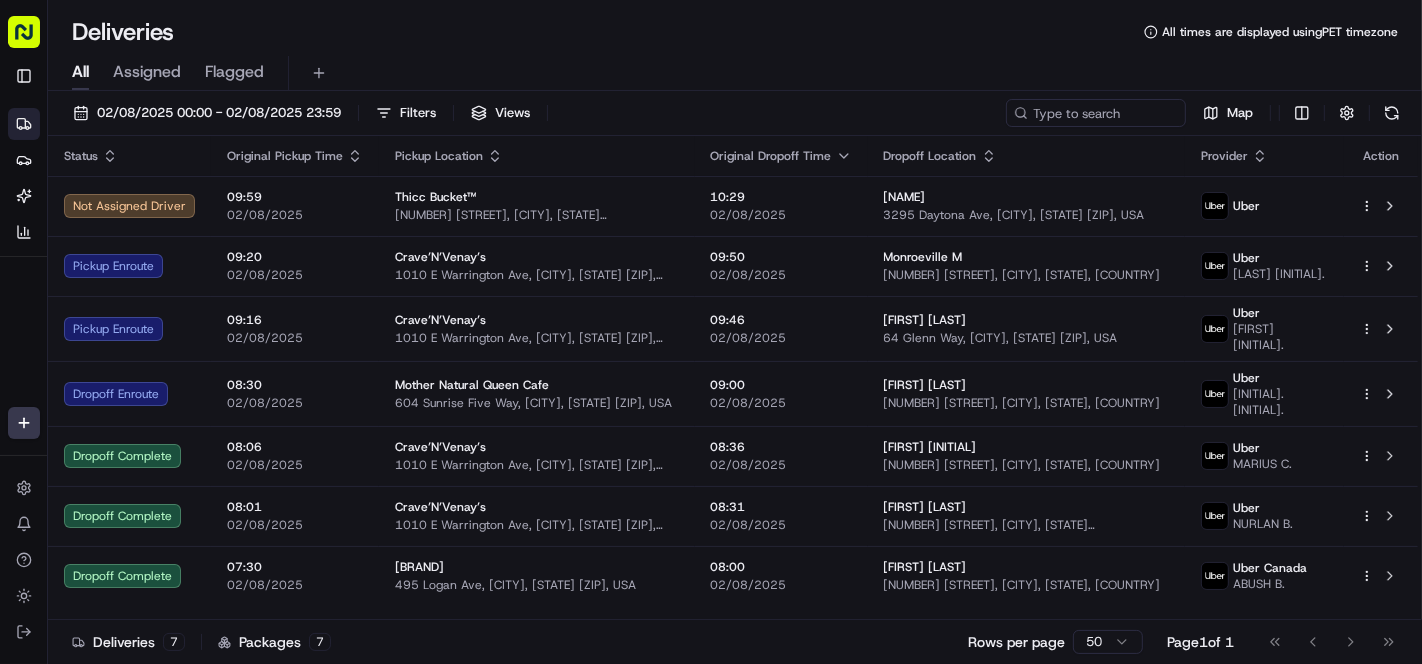 click on "08:31" at bounding box center (781, 507) 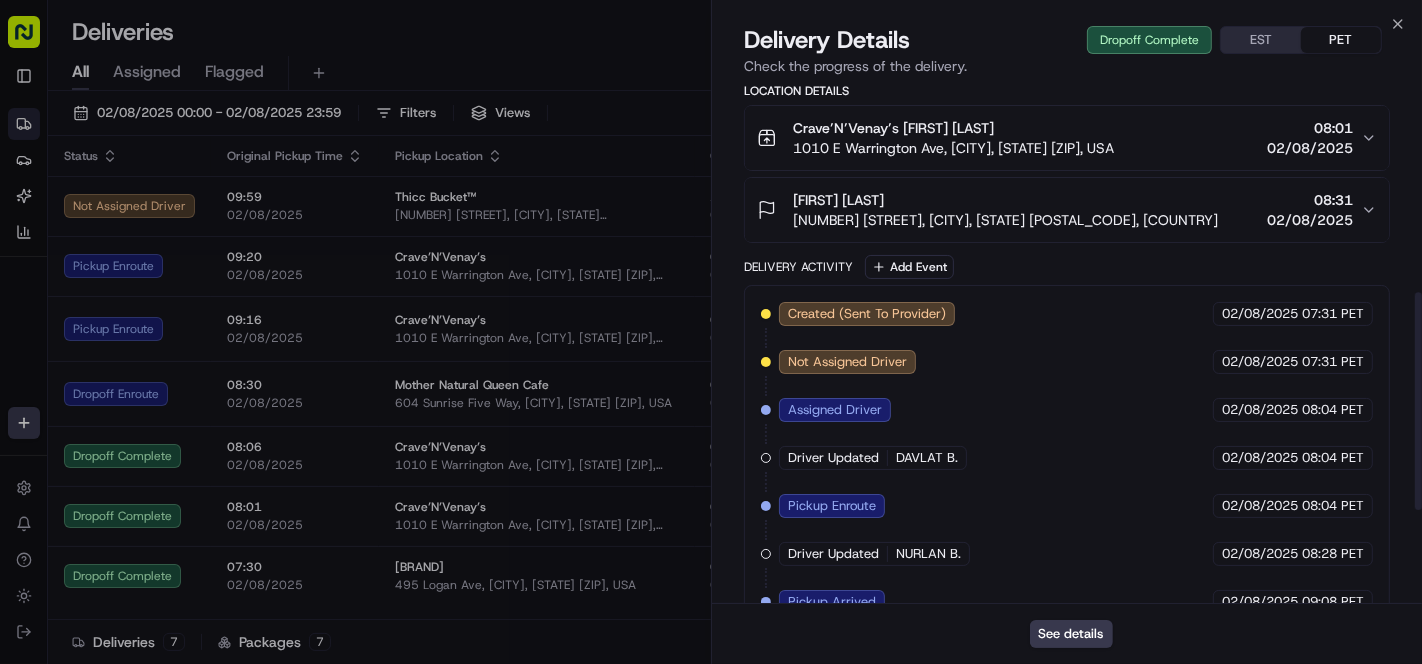 scroll, scrollTop: 384, scrollLeft: 0, axis: vertical 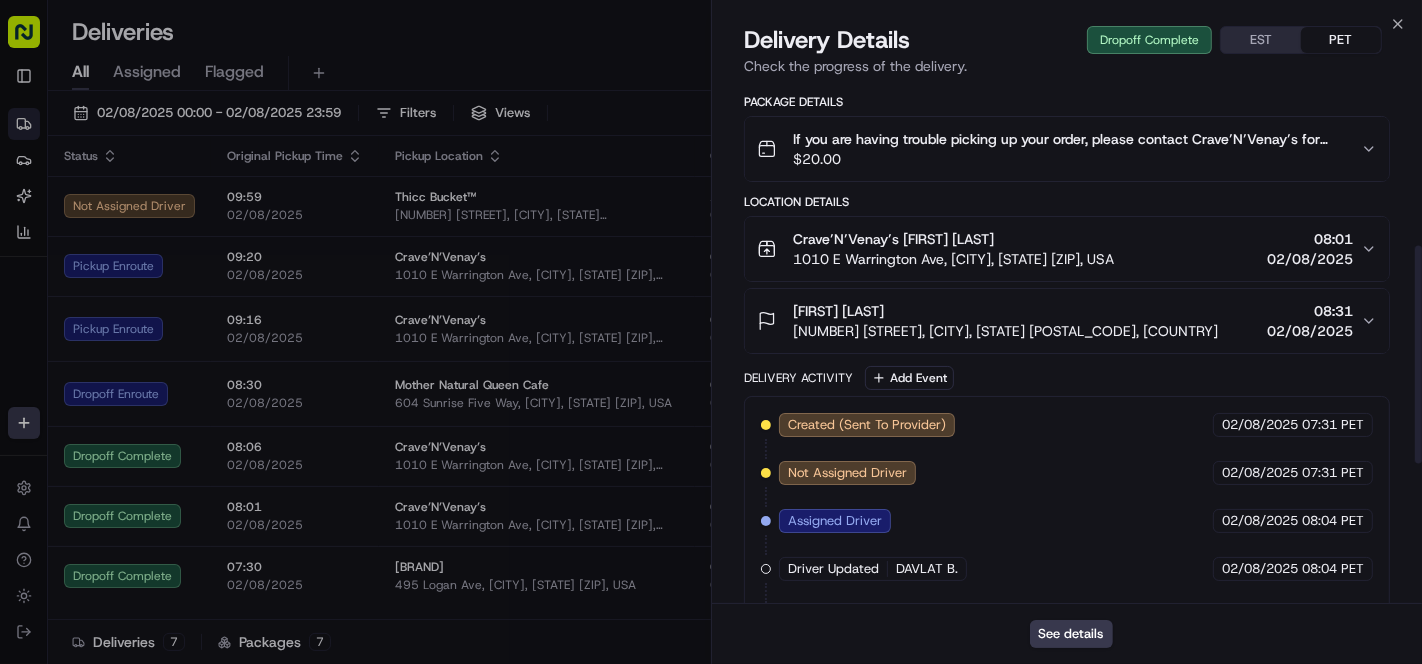 click on "[FIRST] [LAST]" at bounding box center [1005, 311] 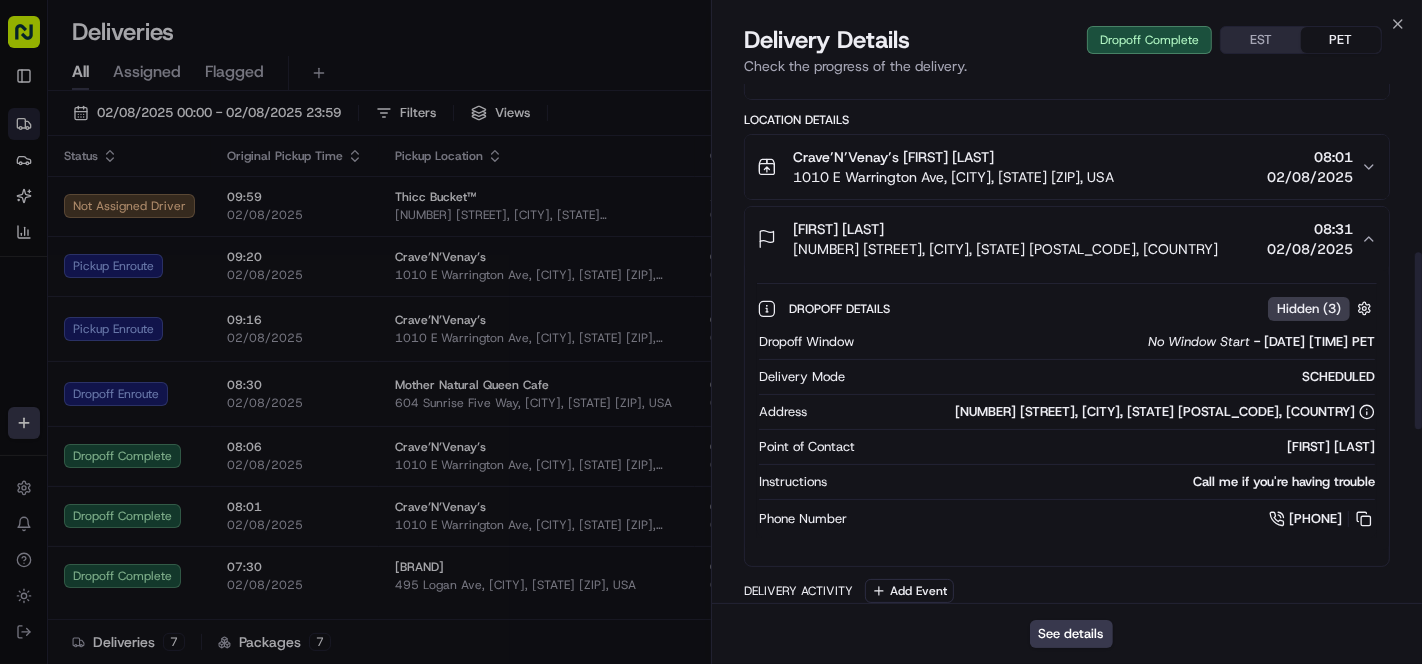 scroll, scrollTop: 495, scrollLeft: 0, axis: vertical 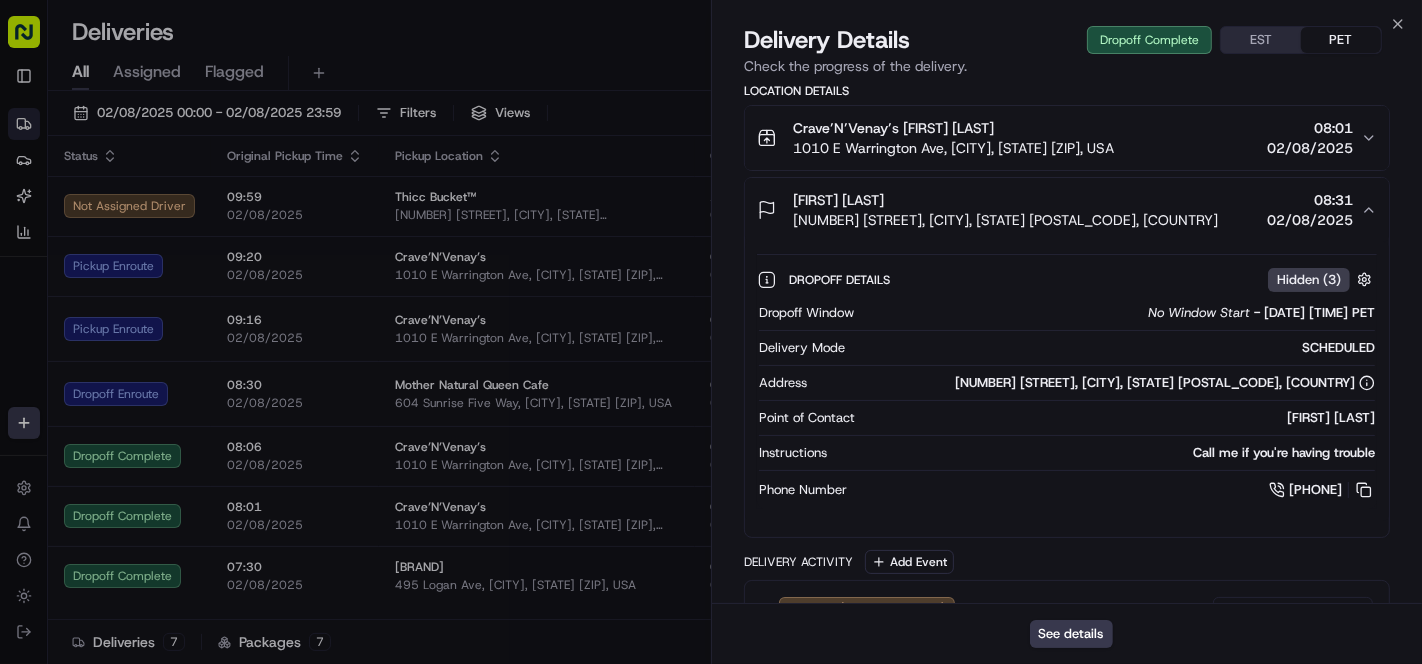 click on "[NUMBER] [STREET], [CITY], [STATE] [POSTAL_CODE], [COUNTRY]" at bounding box center (1005, 220) 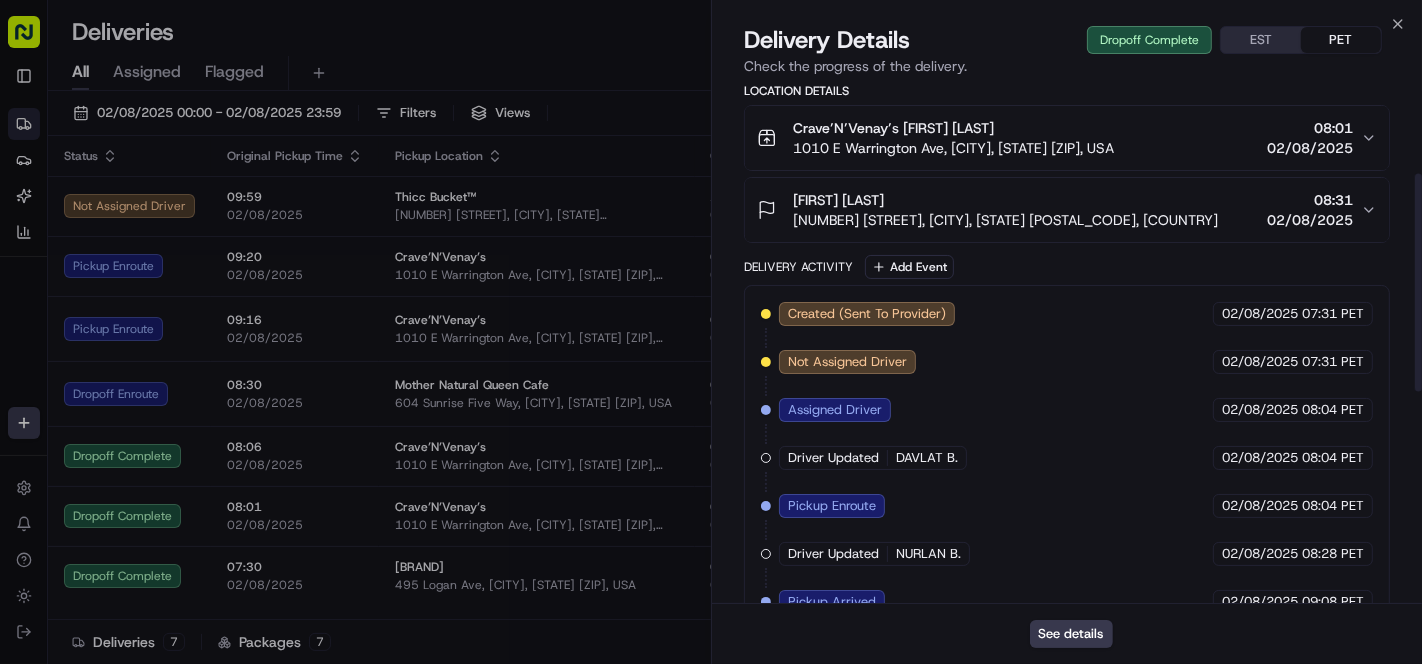scroll, scrollTop: 0, scrollLeft: 0, axis: both 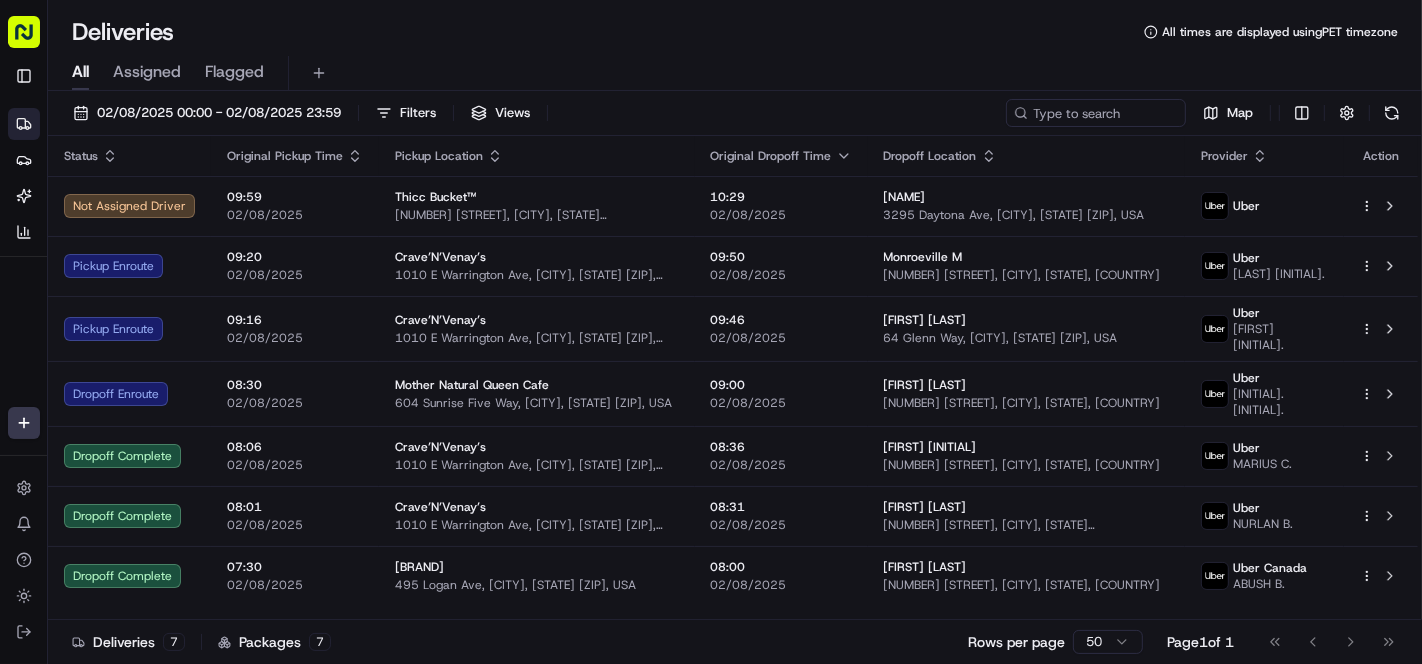 click on "Crave’N’Venay’s [NUMBER] [STREET], [CITY], [STATE] [POSTAL_CODE], [COUNTRY]" at bounding box center (537, 456) 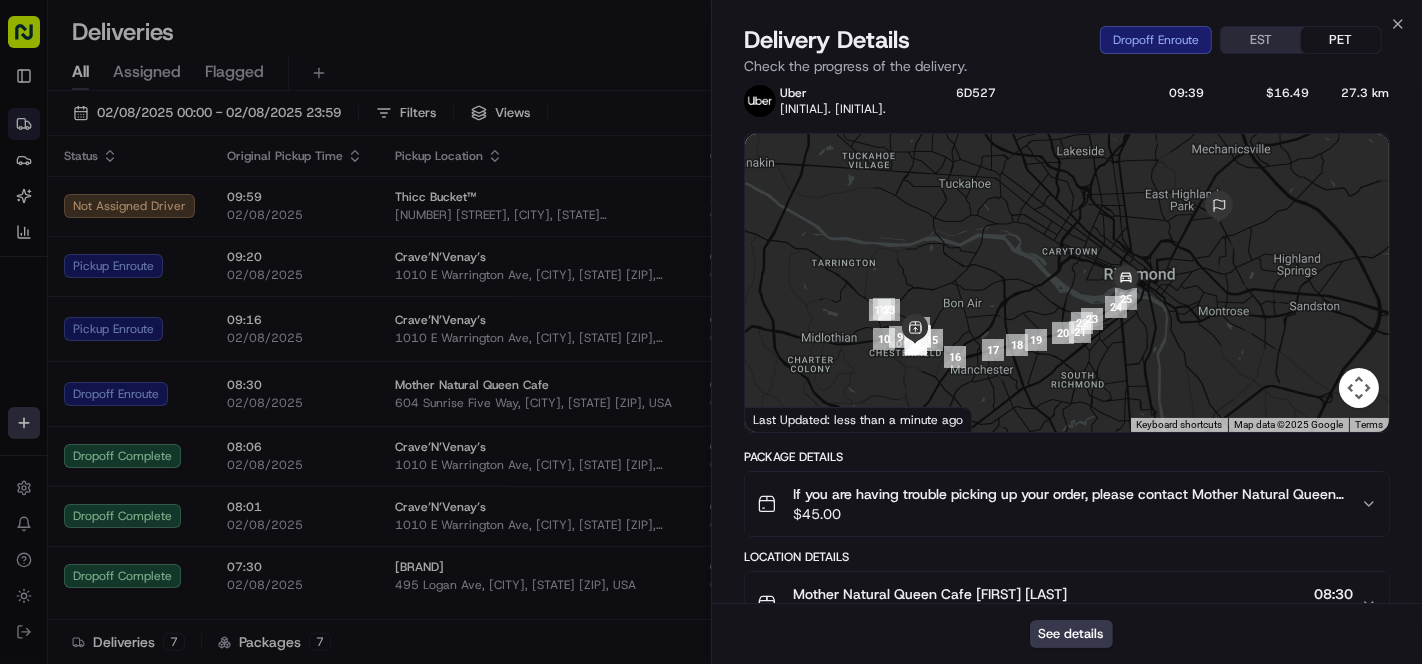 scroll, scrollTop: 0, scrollLeft: 0, axis: both 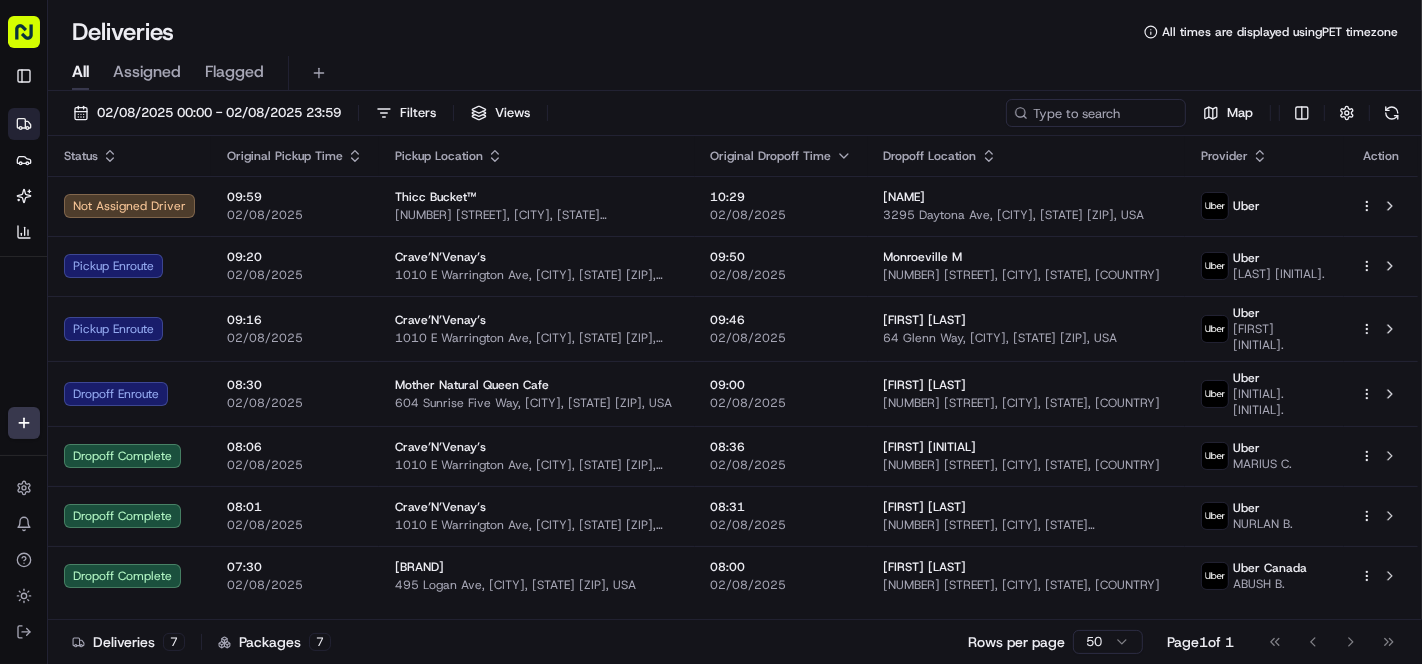click on "604 Sunrise Five Way, [CITY], [STATE] [ZIP], USA" at bounding box center (537, 403) 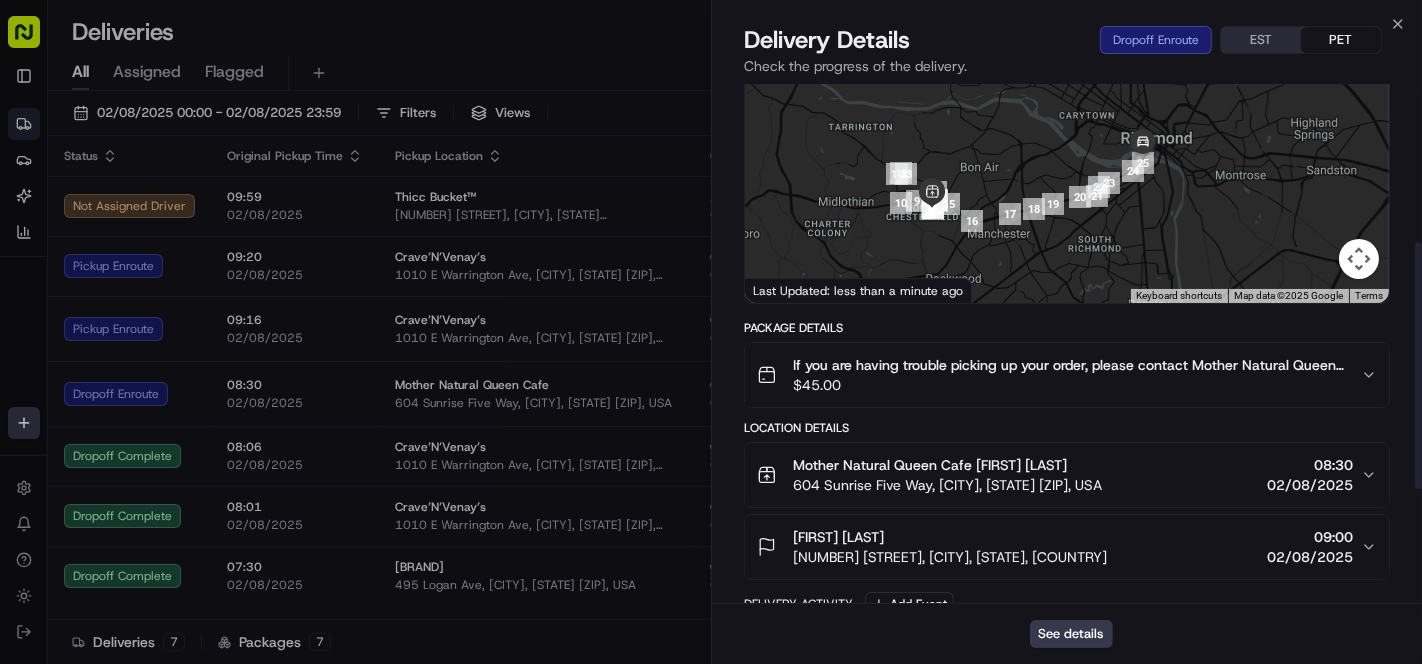 scroll, scrollTop: 333, scrollLeft: 0, axis: vertical 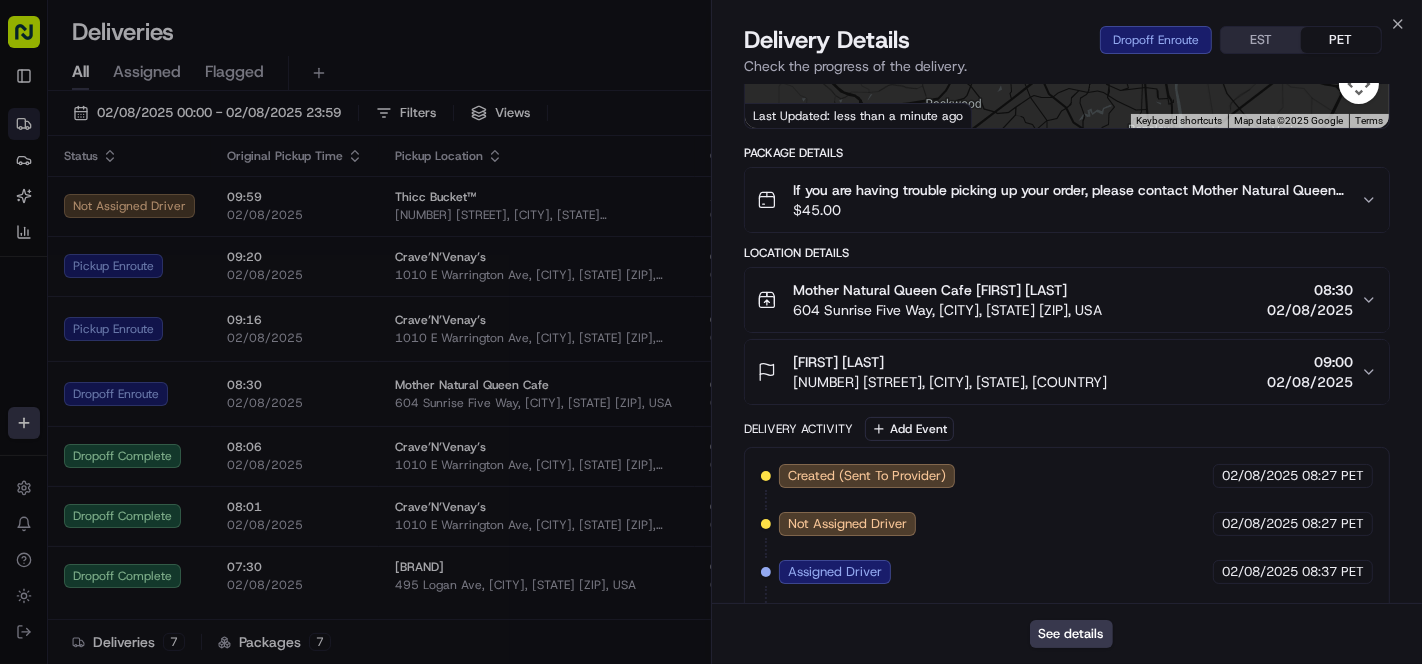 click on "[FIRST] [LAST] [NUMBER] [STREET], [CITY], [STATE] [POSTAL_CODE], [COUNTRY] 09:00 02/08/2025" at bounding box center (1059, 372) 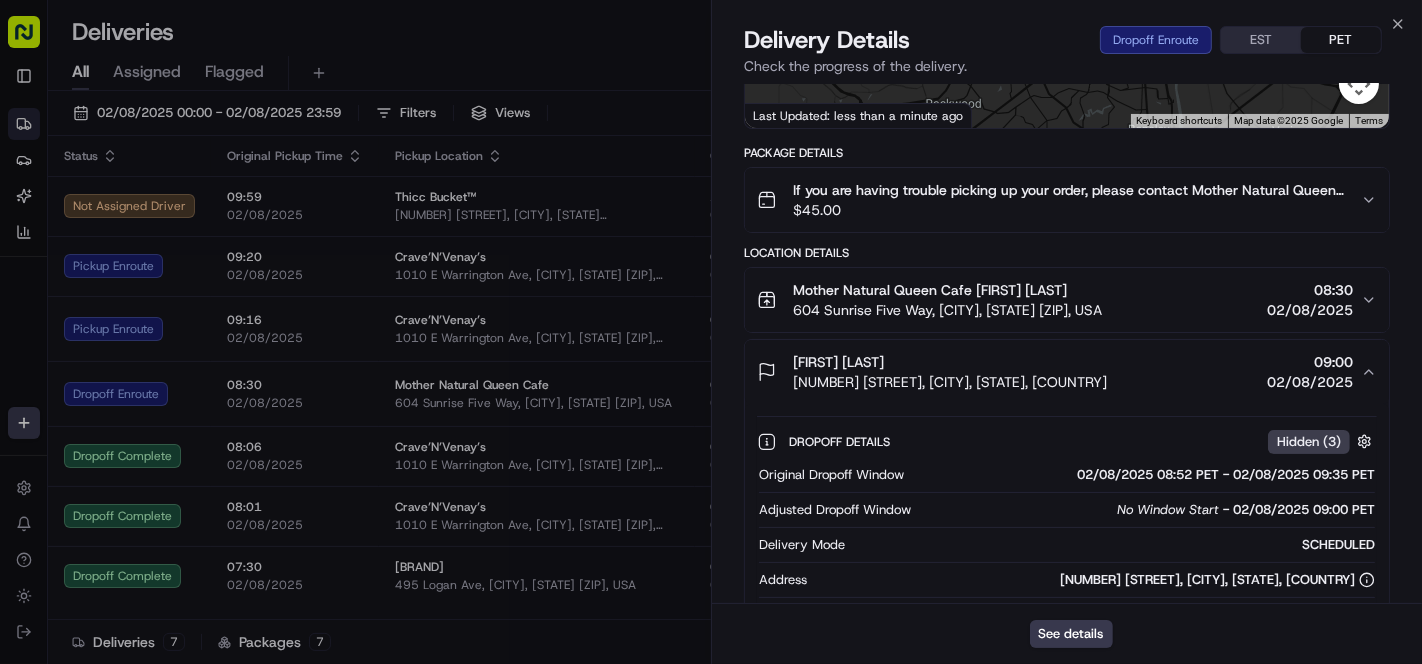 scroll, scrollTop: 444, scrollLeft: 0, axis: vertical 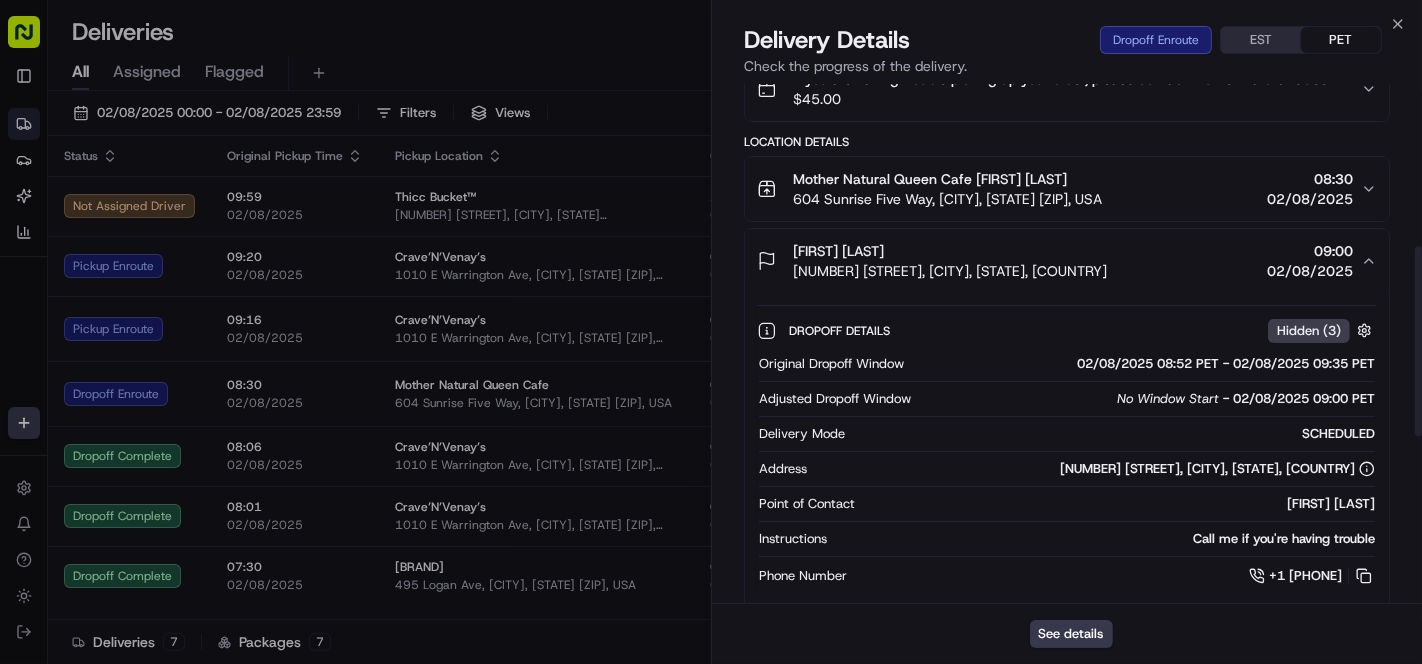 click at bounding box center (1364, 576) 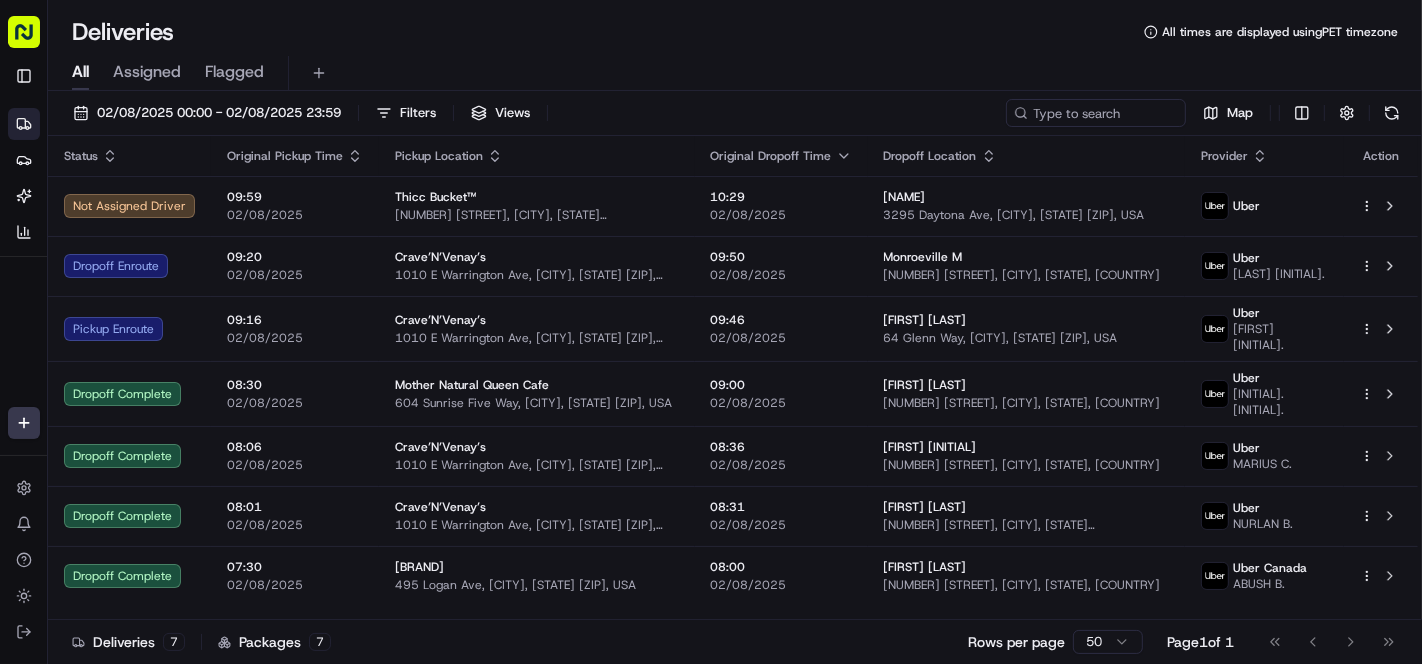 click on "09:00" at bounding box center (781, 385) 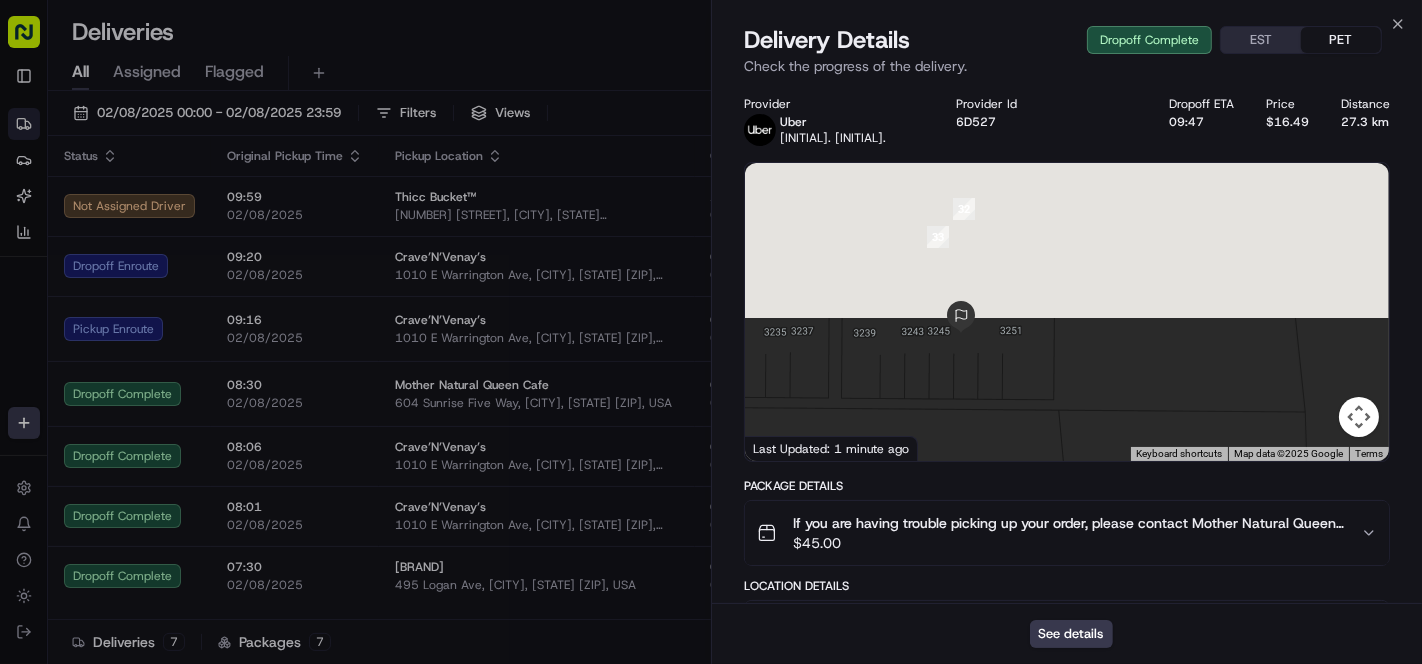 drag, startPoint x: 1023, startPoint y: 418, endPoint x: 1023, endPoint y: 460, distance: 42 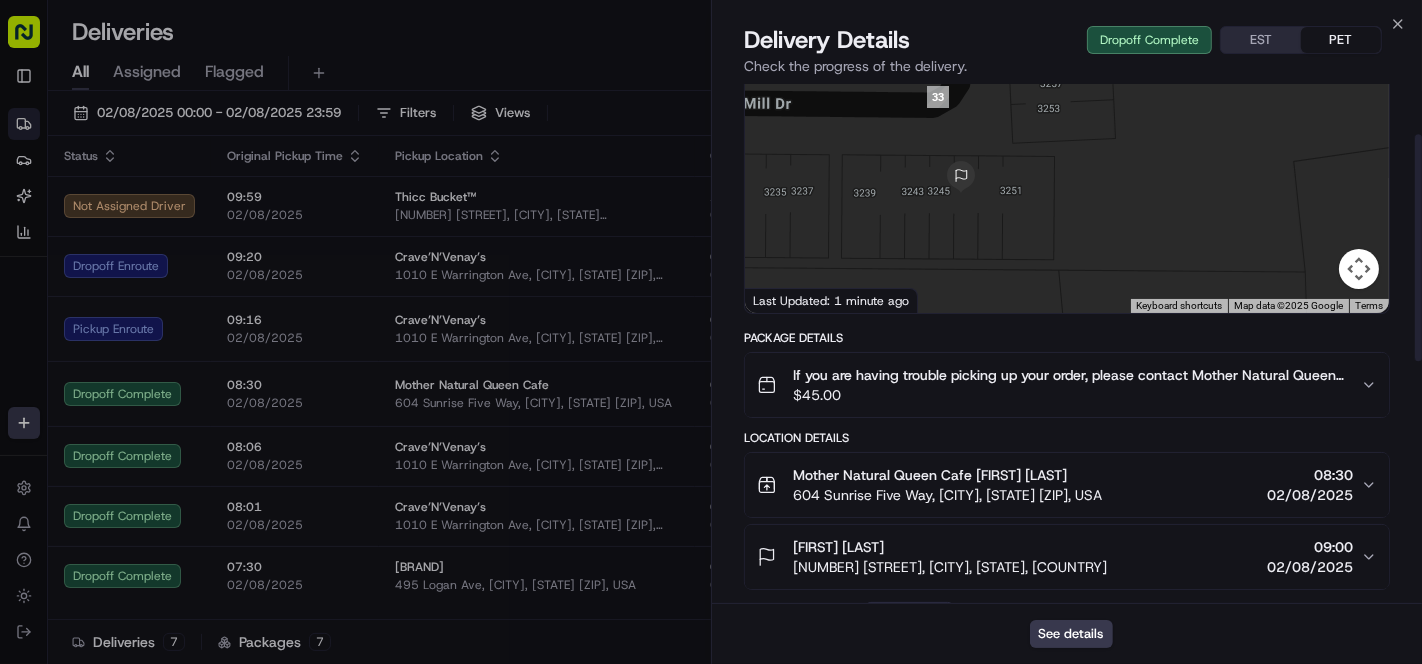 scroll, scrollTop: 114, scrollLeft: 0, axis: vertical 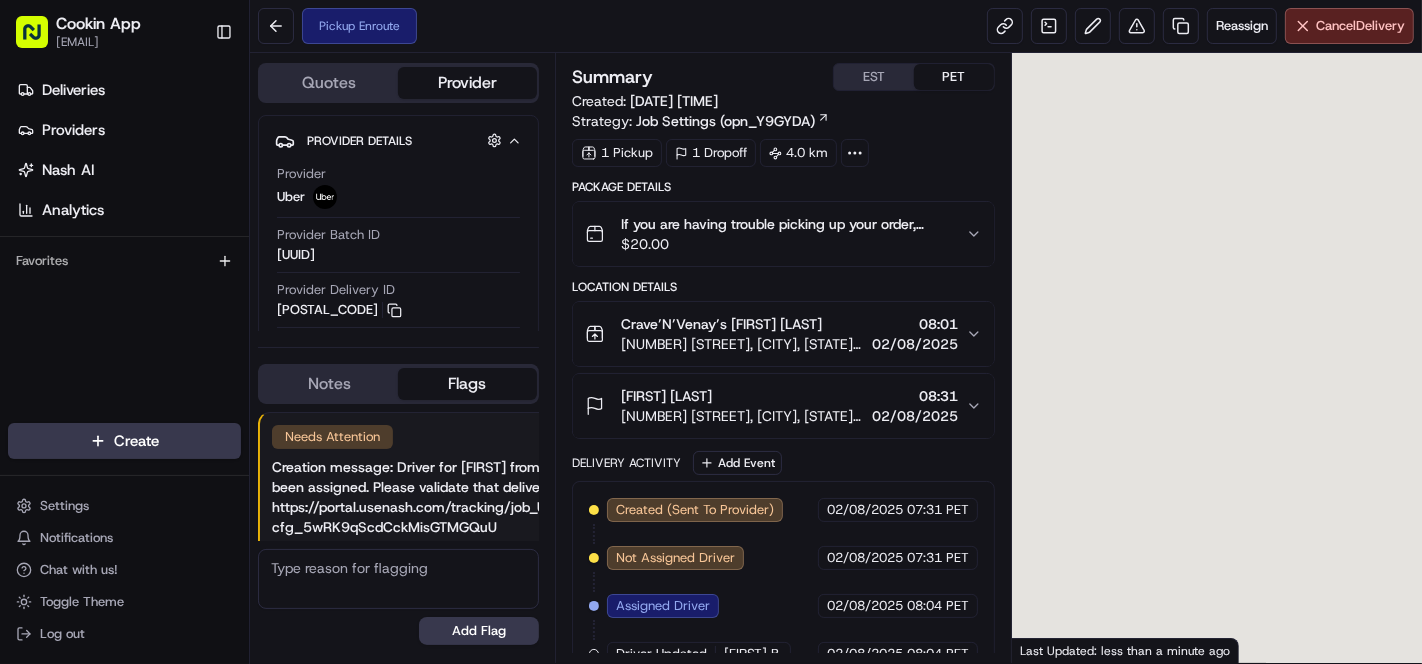 click on "Pickup Enroute Reassign Cancel  Delivery" at bounding box center [836, 26] 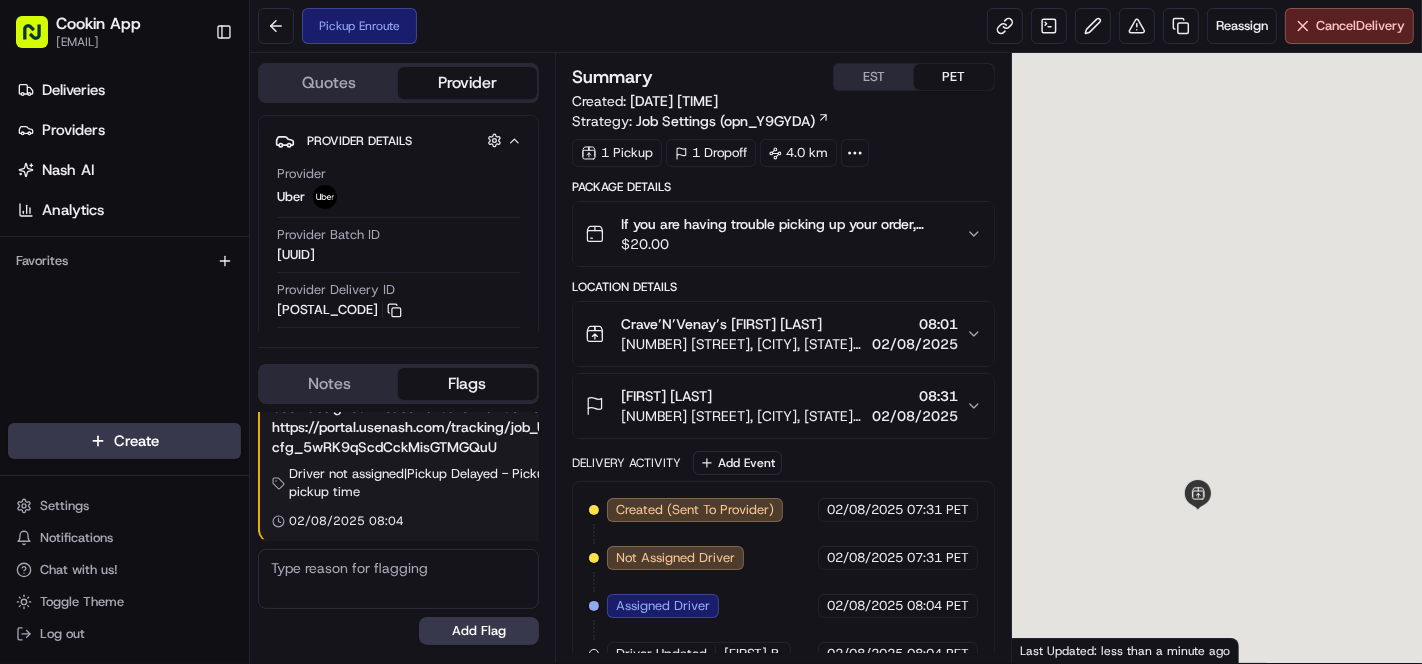 scroll, scrollTop: 0, scrollLeft: 0, axis: both 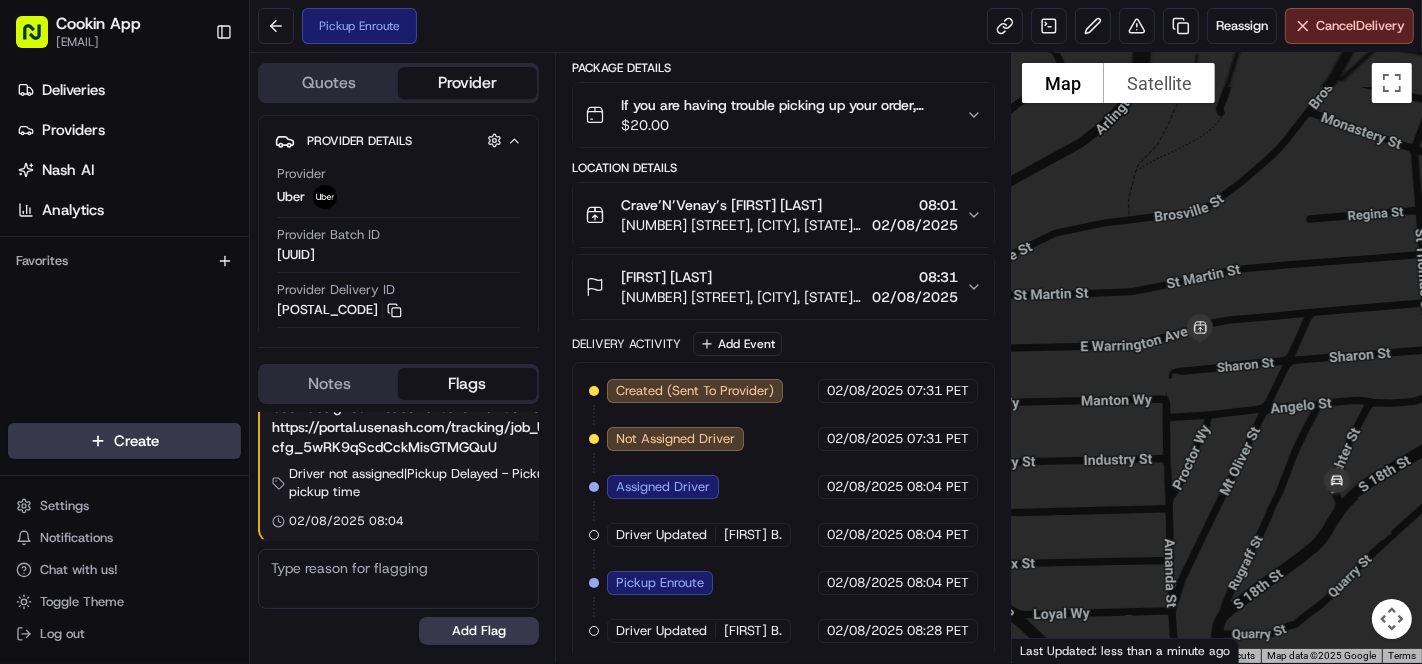 drag, startPoint x: 1126, startPoint y: 490, endPoint x: 1207, endPoint y: 452, distance: 89.470665 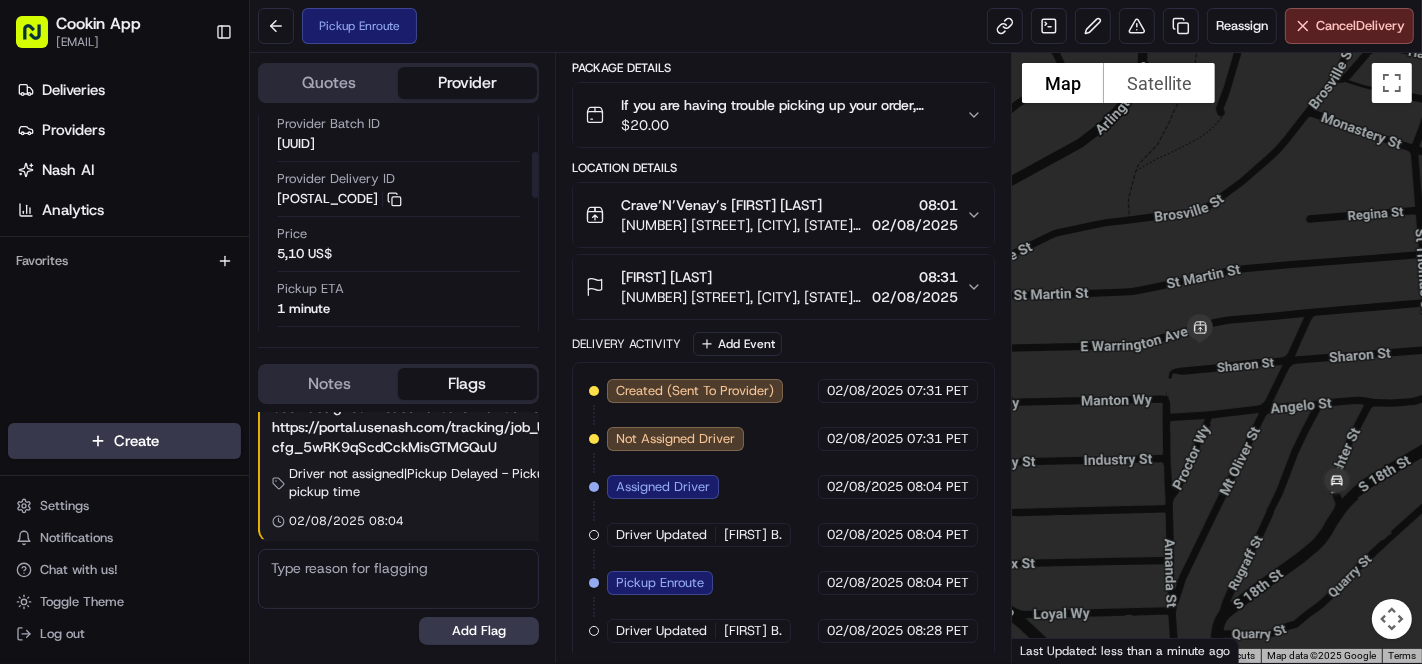 scroll, scrollTop: 222, scrollLeft: 0, axis: vertical 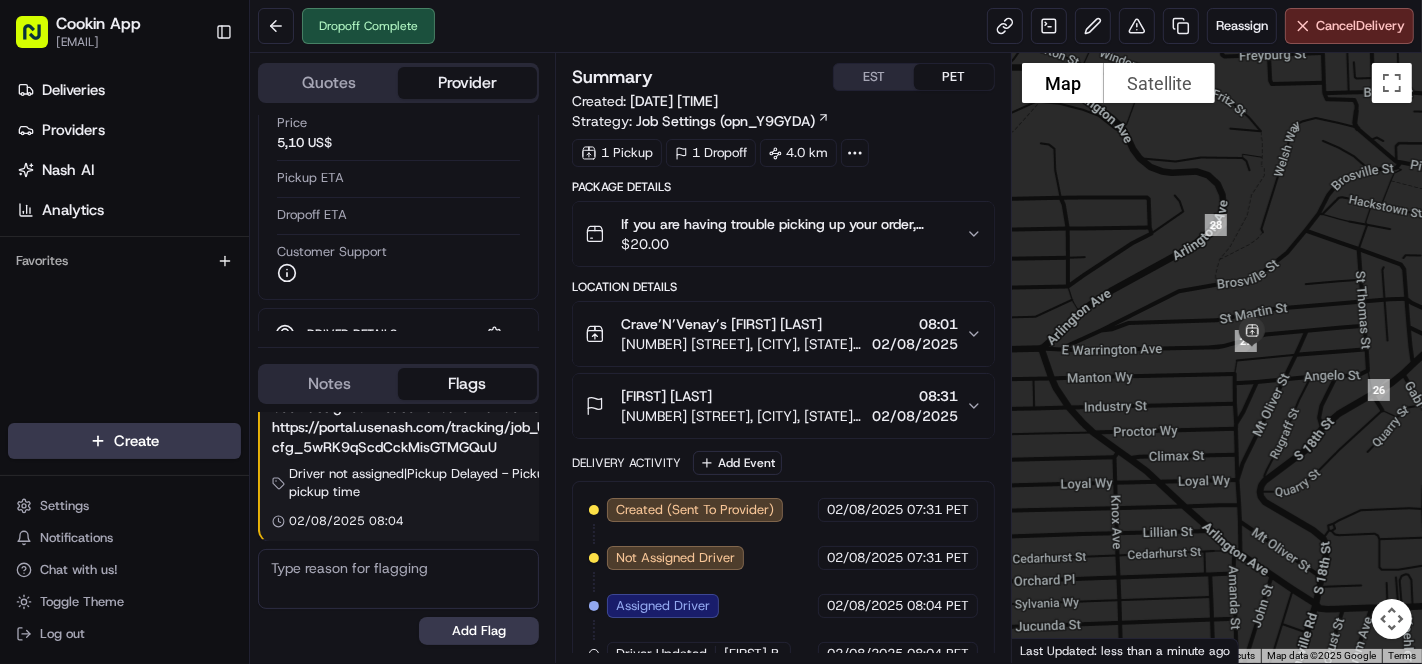 click on "If you are having trouble picking up your order, please contact Crave’N’Venay’s for  pickup at [PHONE]. Please do not contact the drop-off recipient for any  pick-up issues." at bounding box center (785, 224) 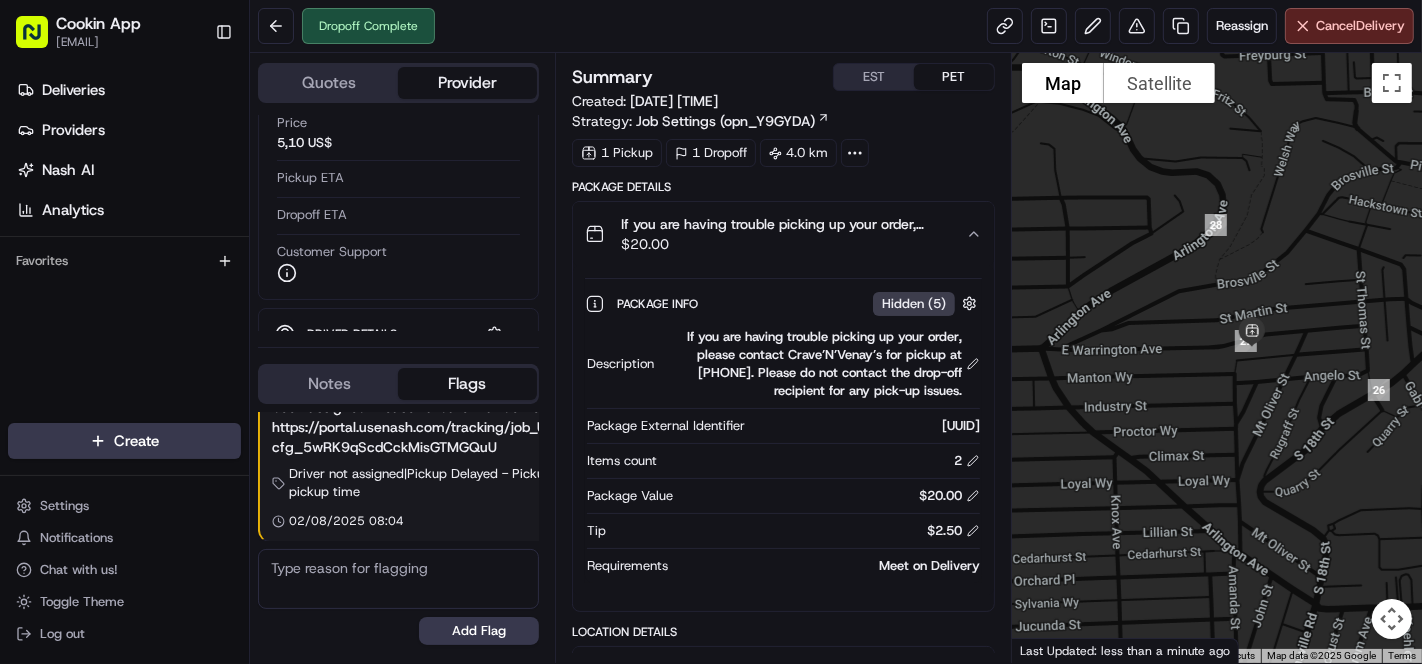 click on "If you are having trouble picking up your order, please contact Crave’N’Venay’s for  pickup at [PHONE]. Please do not contact the drop-off recipient for any  pick-up issues." at bounding box center [785, 224] 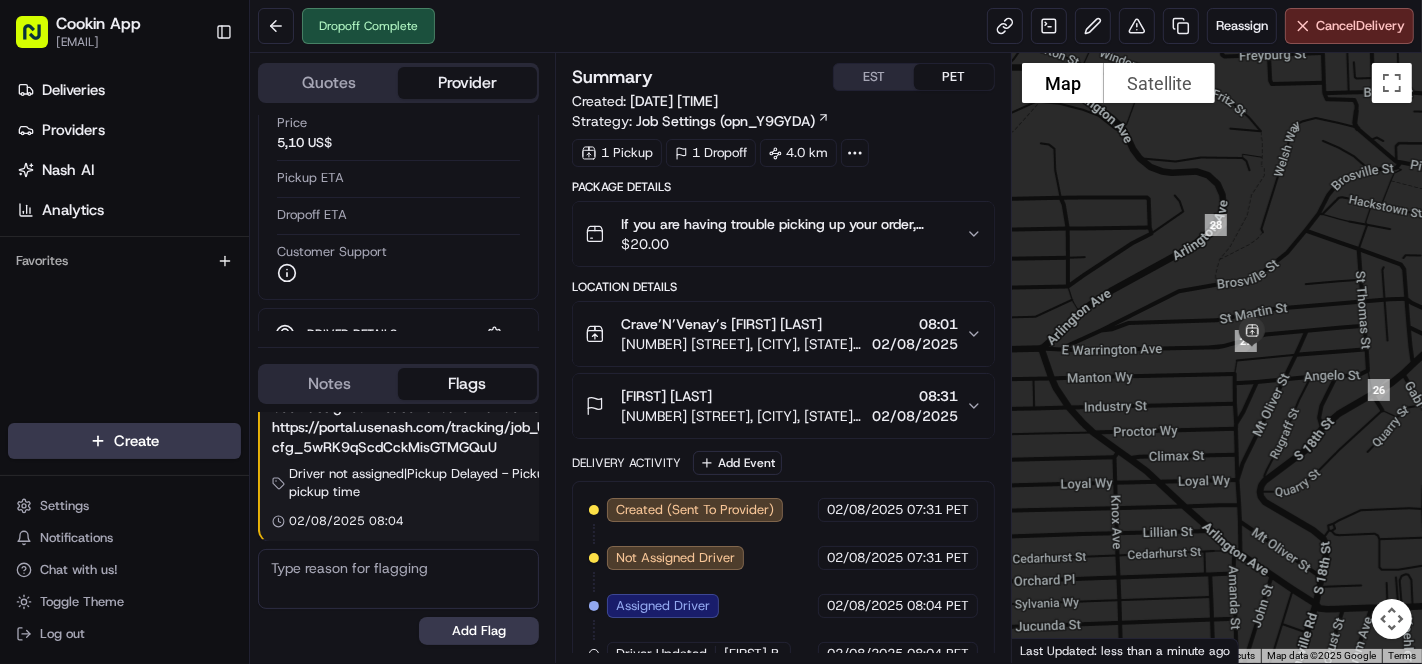 click on "[FIRST] [LAST]" at bounding box center (742, 396) 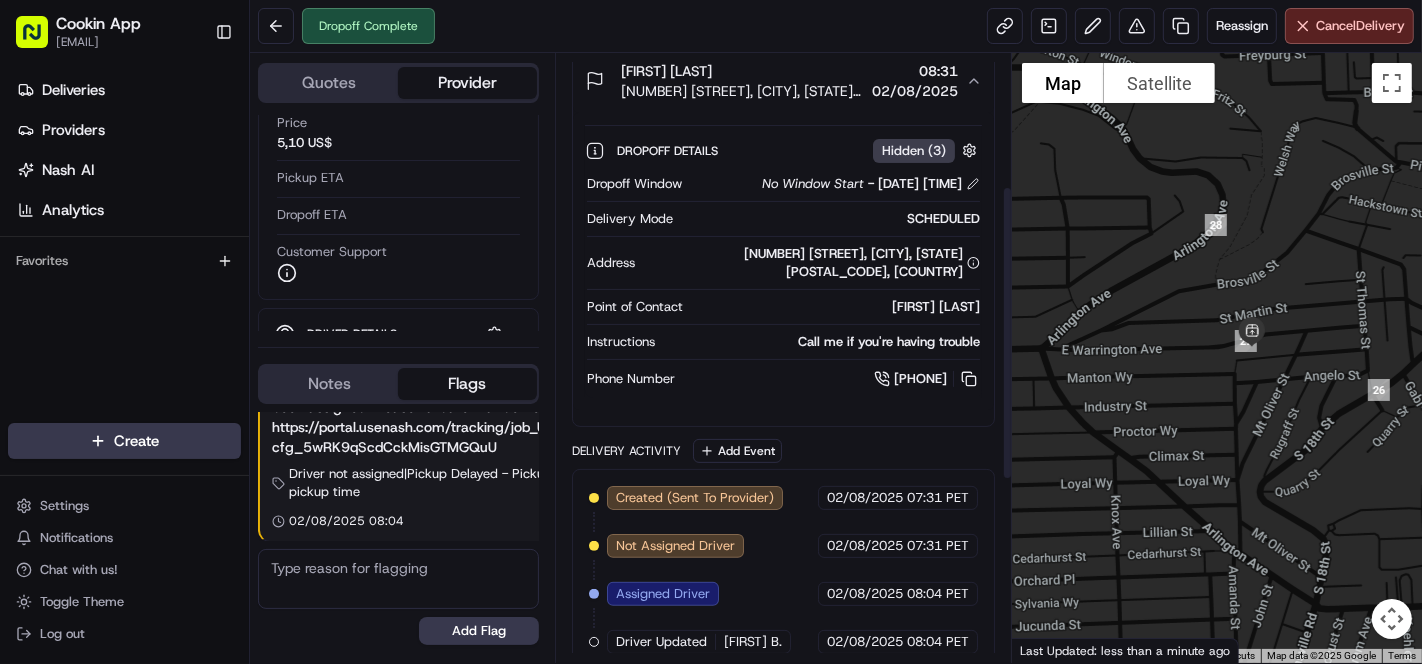 scroll, scrollTop: 333, scrollLeft: 0, axis: vertical 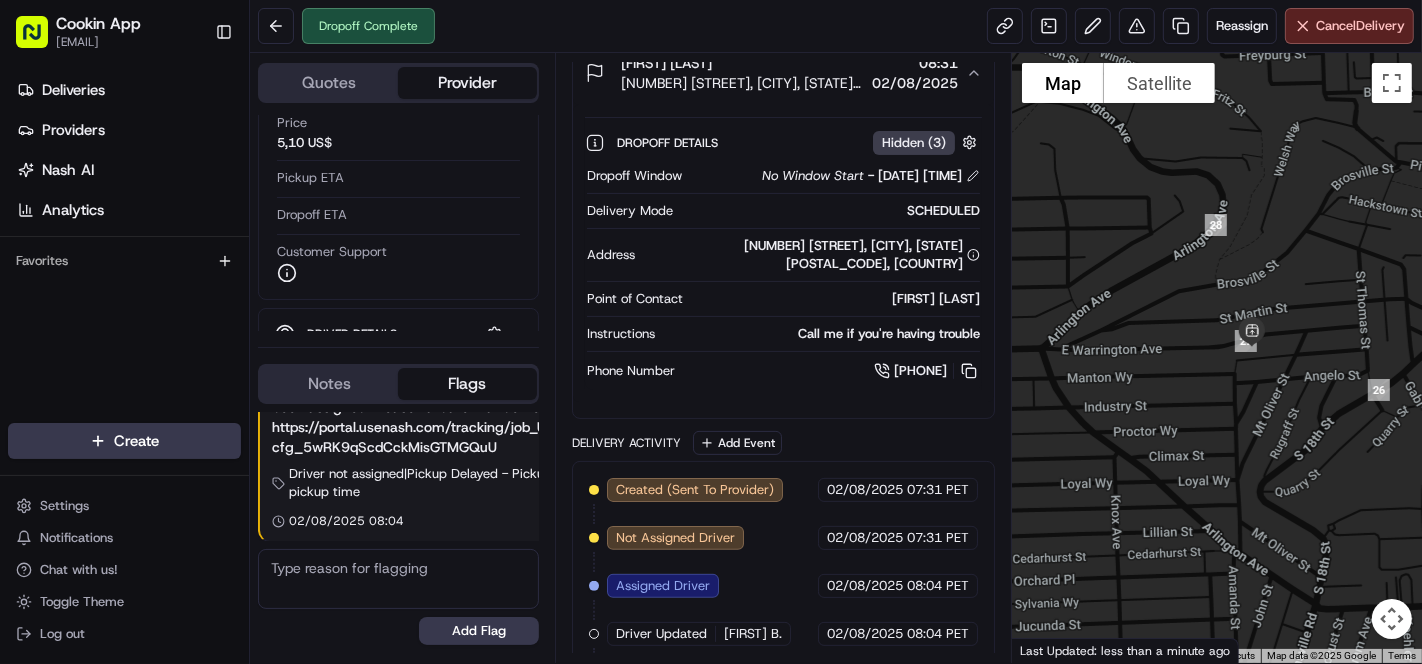click on "Dropoff Window No Window Start - 02/08/2025 08:31 PET Delivery Mode SCHEDULED Address 1615 Centre Ave, Pittsburgh, PA 15219, USA Point of Contact Zalayne Thomas Instructions Call me if you're having trouble Phone Number +1 412 716 6707" at bounding box center (783, 274) 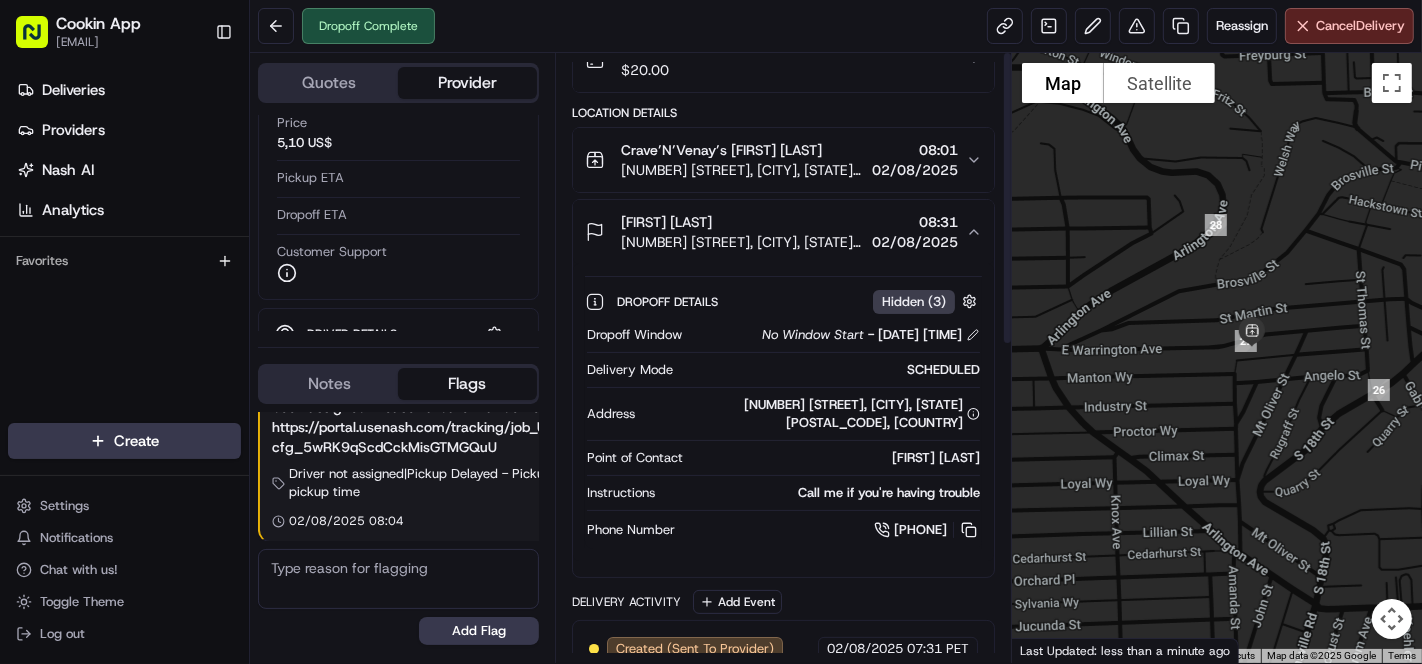 scroll, scrollTop: 0, scrollLeft: 0, axis: both 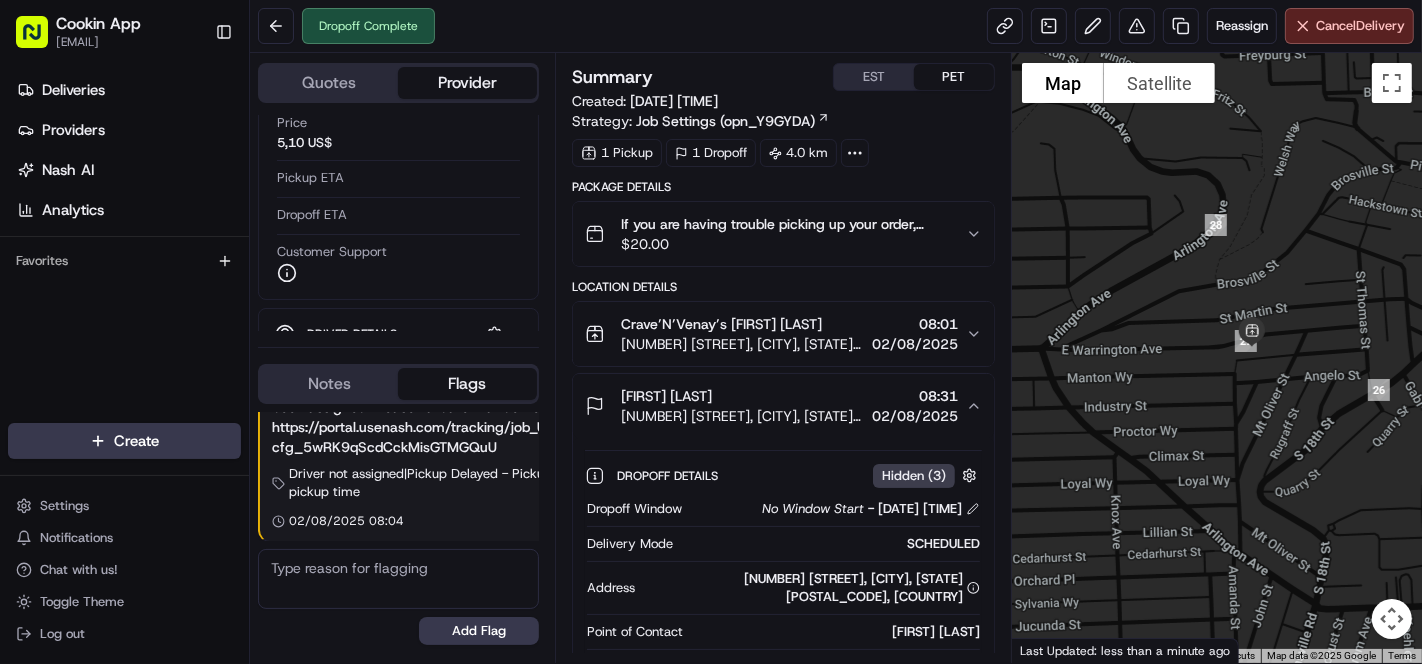 click on "Crave’N’Venay’s [FIRST] [LAST]" at bounding box center (742, 324) 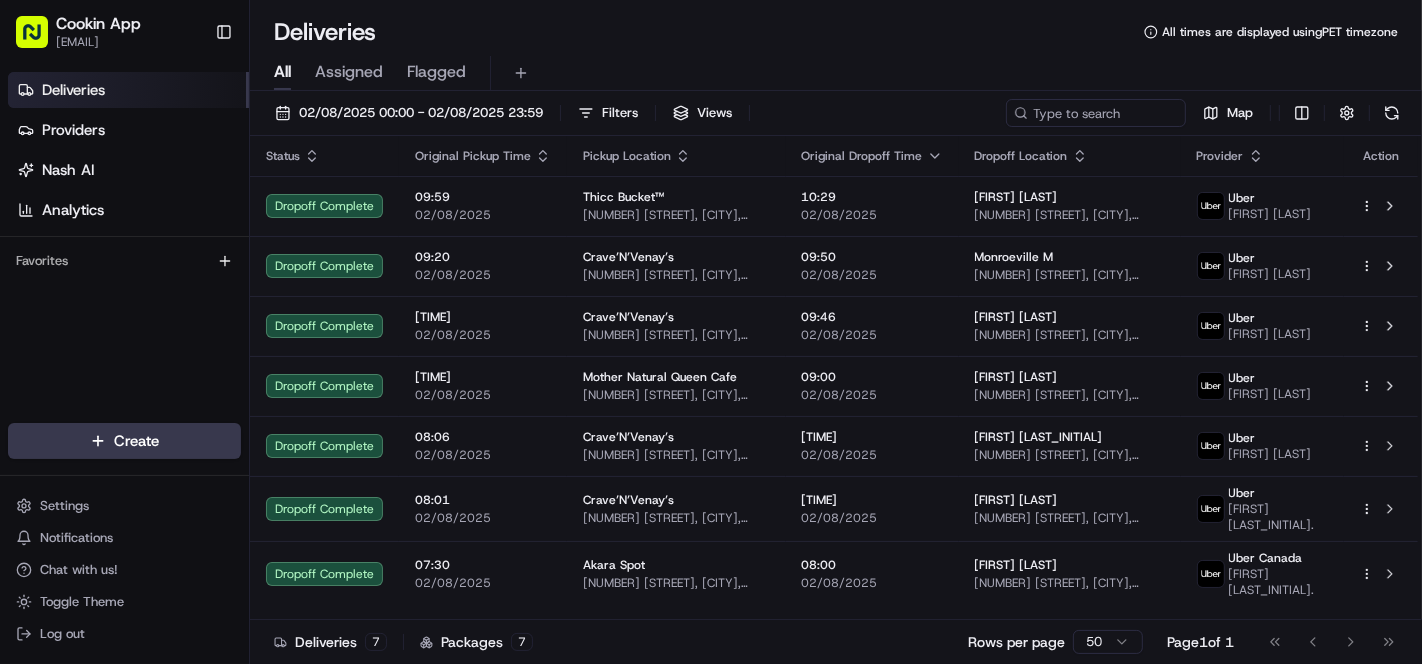 scroll, scrollTop: 0, scrollLeft: 0, axis: both 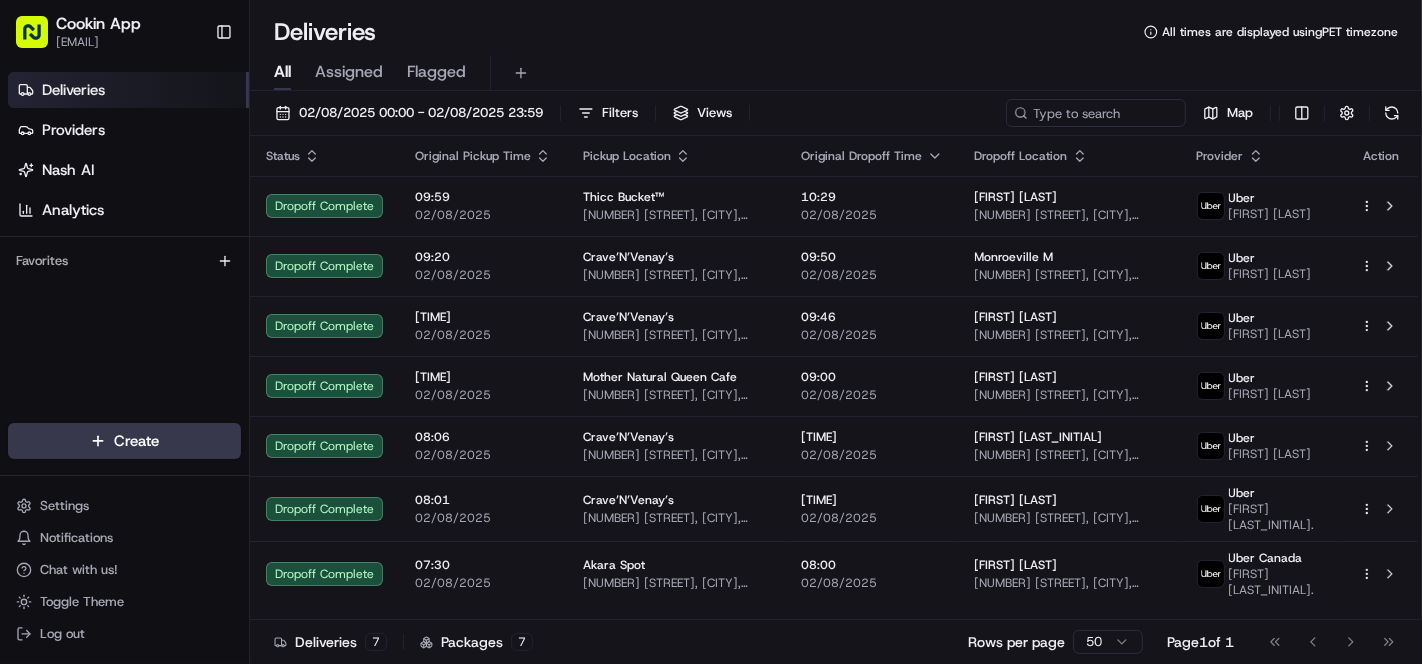 click on "Toggle Sidebar" at bounding box center (224, 32) 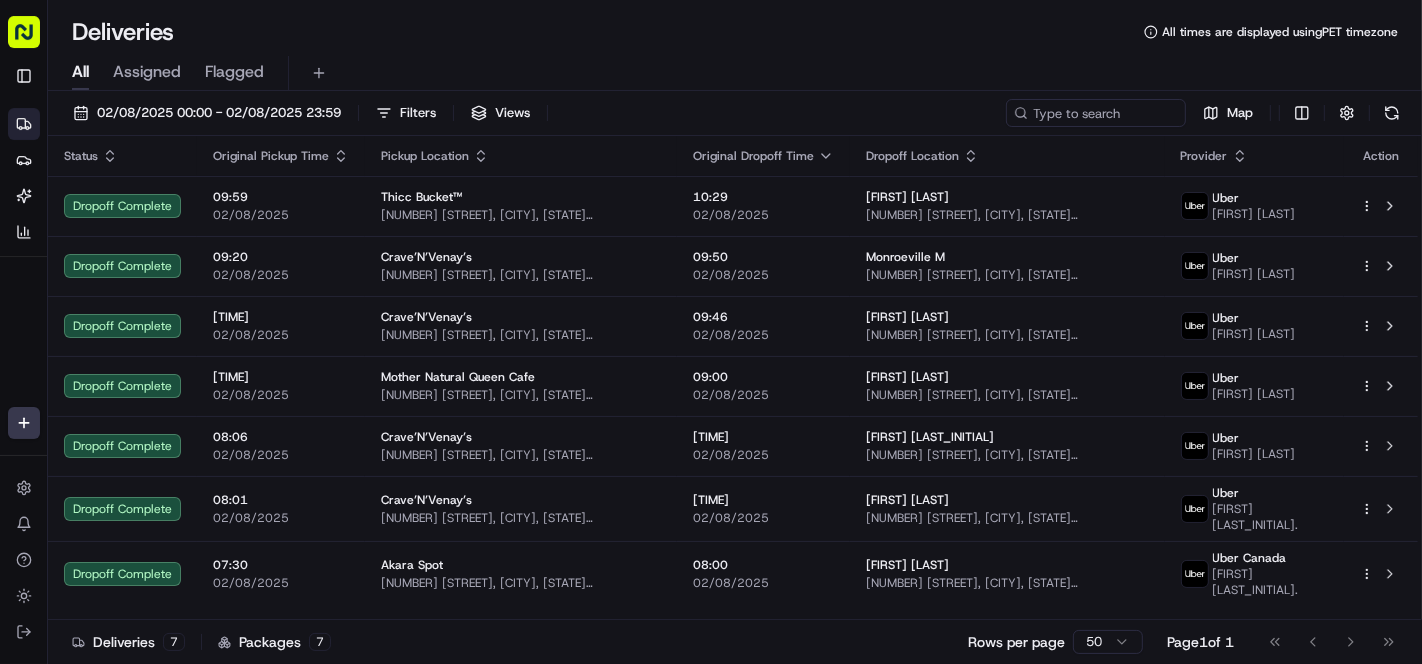 click on "02/08/2025 00:00 - 02/08/2025 23:59" at bounding box center (207, 113) 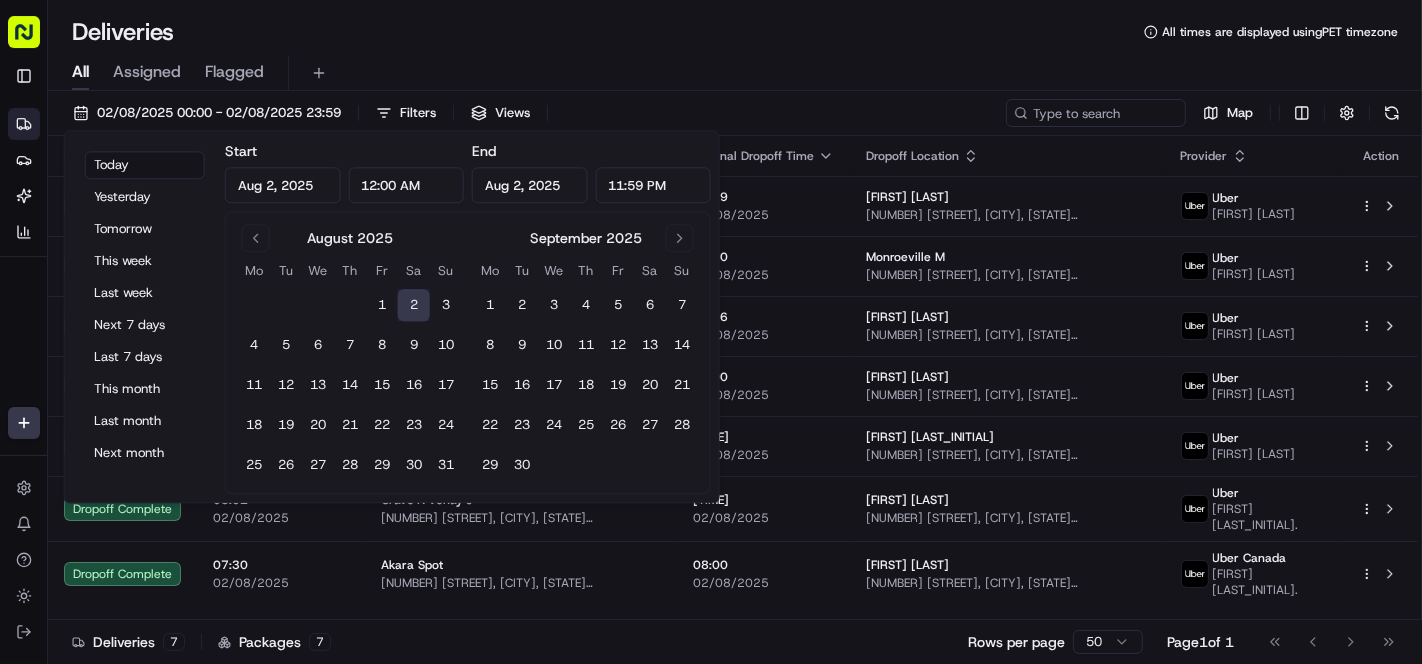 click on "1" at bounding box center (382, 306) 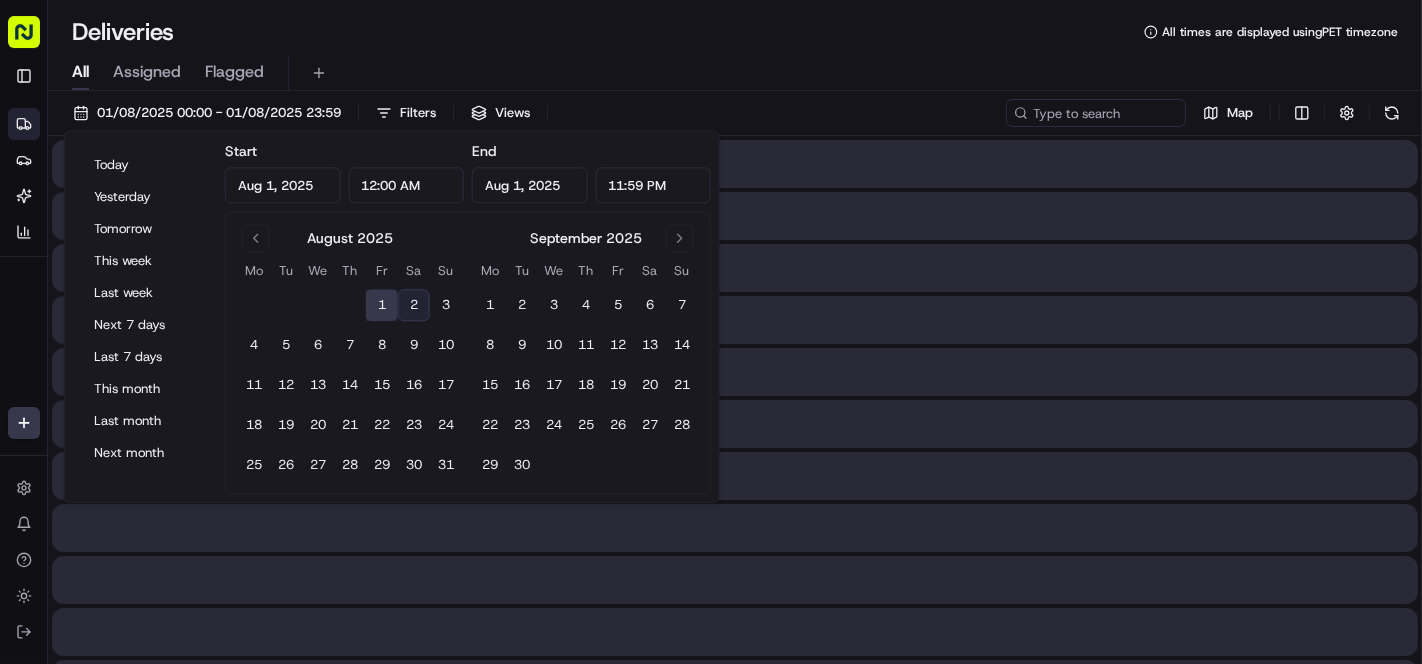 click on "1" at bounding box center [382, 306] 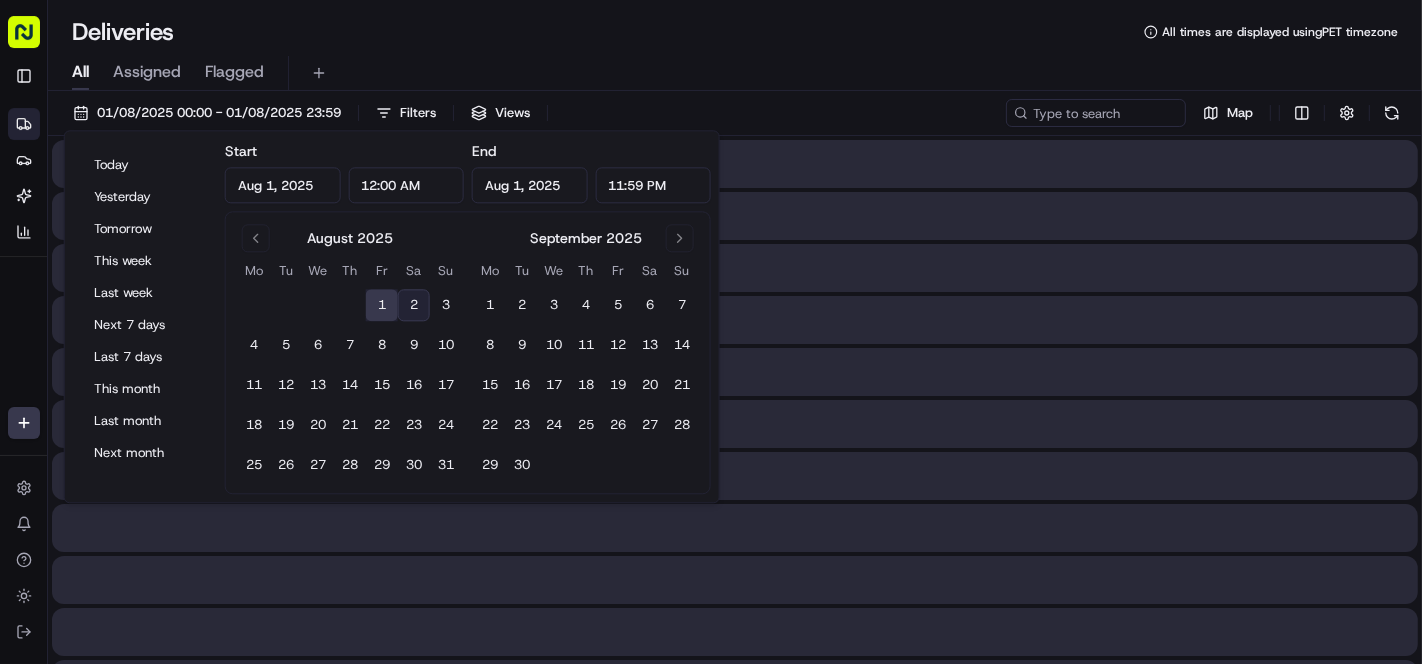 click on "Deliveries All times are displayed using  PET   timezone" at bounding box center (735, 32) 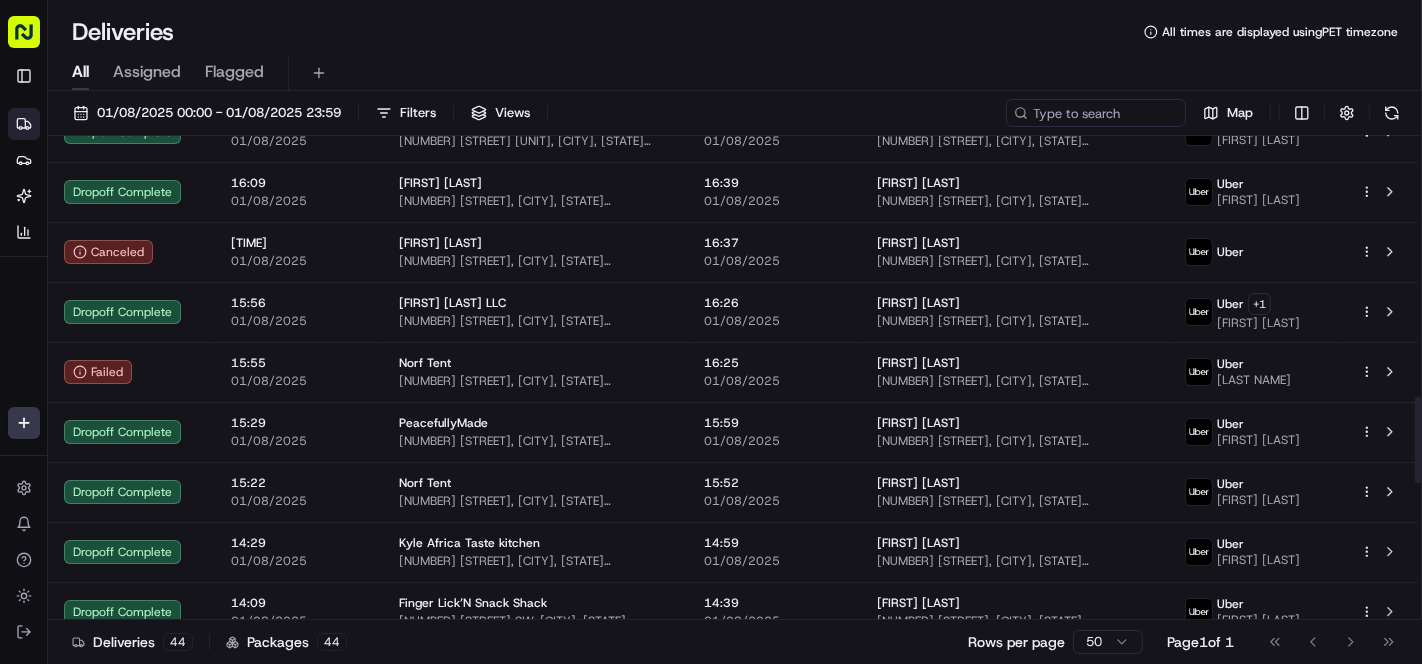 scroll, scrollTop: 1444, scrollLeft: 0, axis: vertical 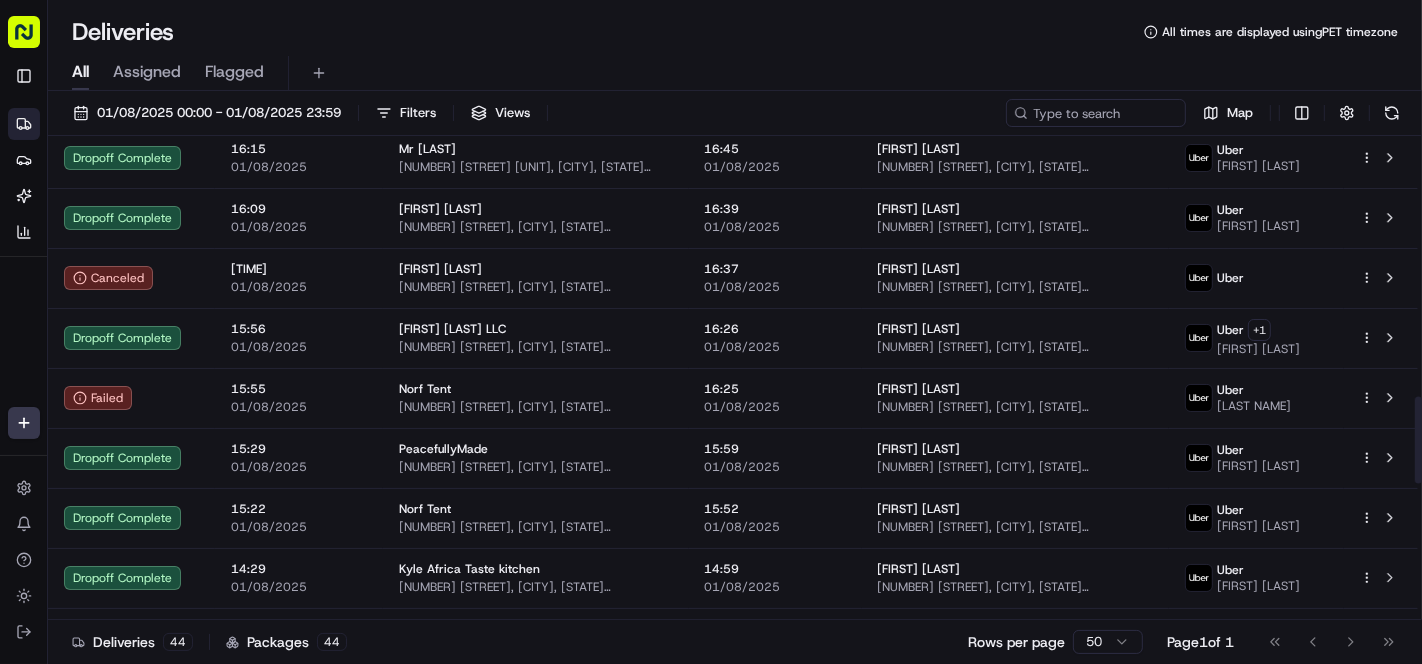click on "Norf Tent" at bounding box center [536, 389] 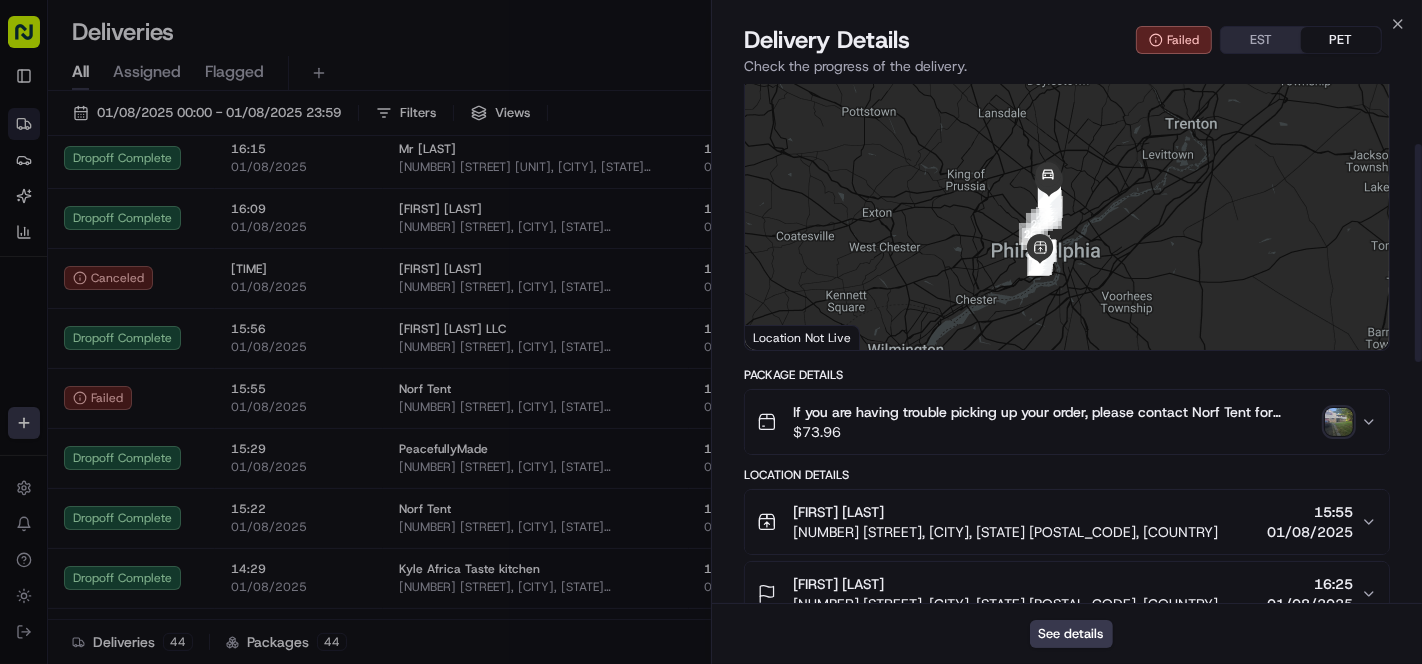 scroll, scrollTop: 333, scrollLeft: 0, axis: vertical 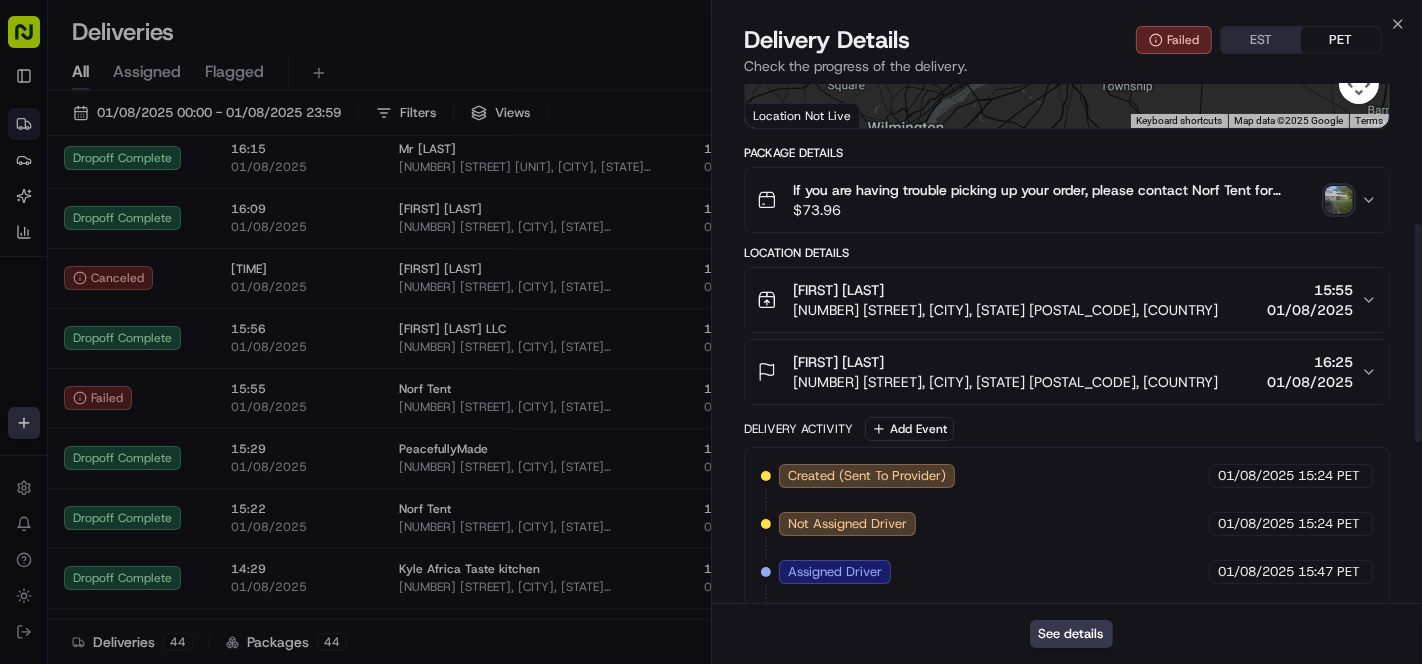 click at bounding box center [1339, 200] 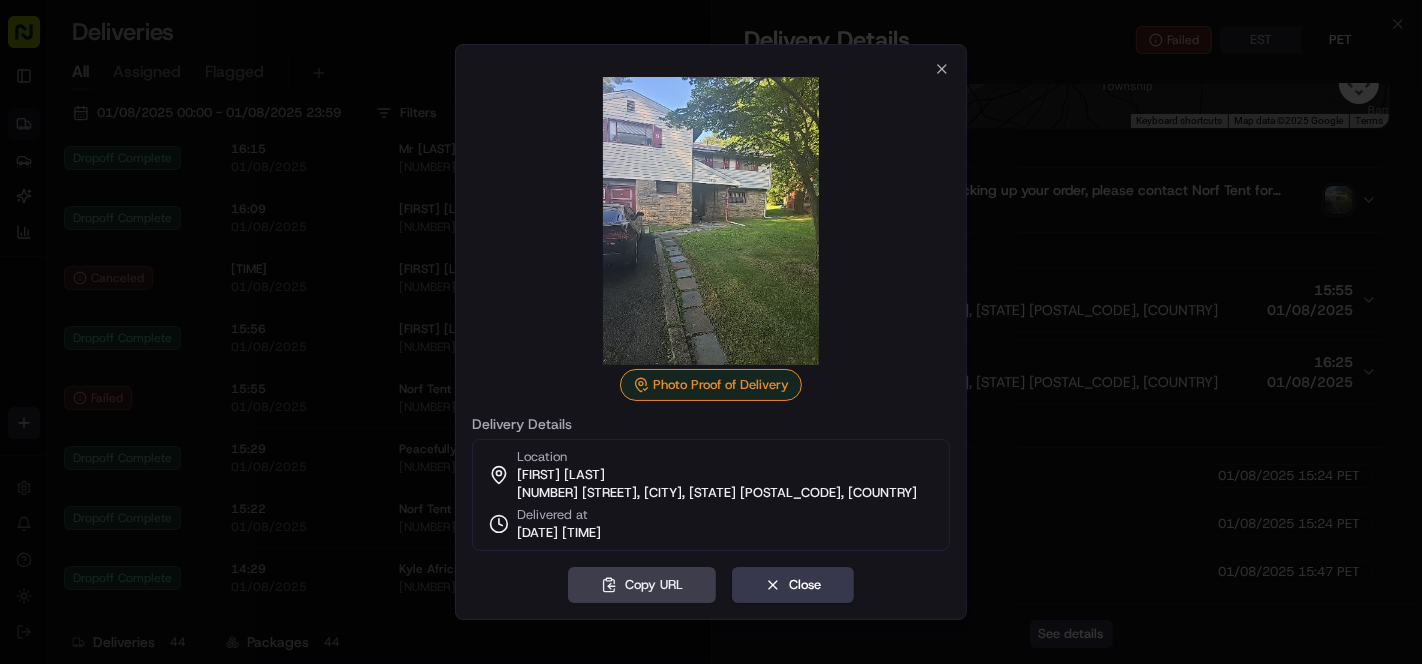 click at bounding box center [711, 221] 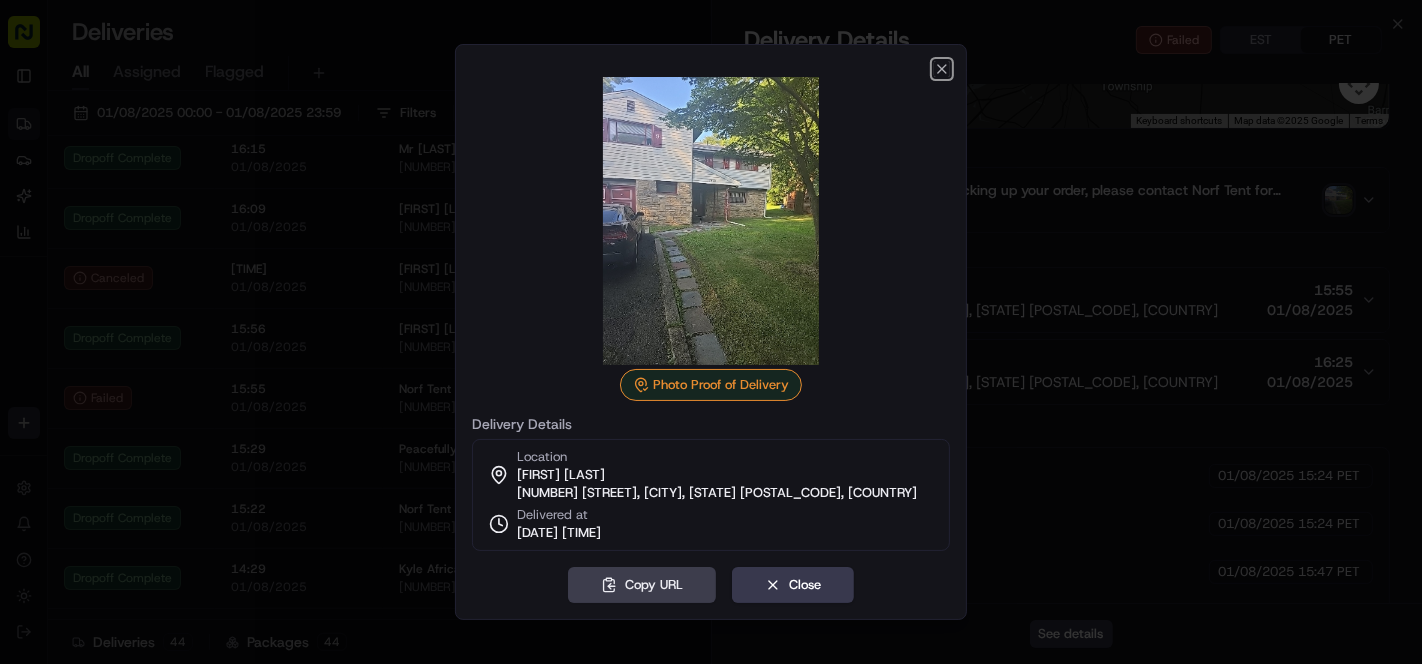 click 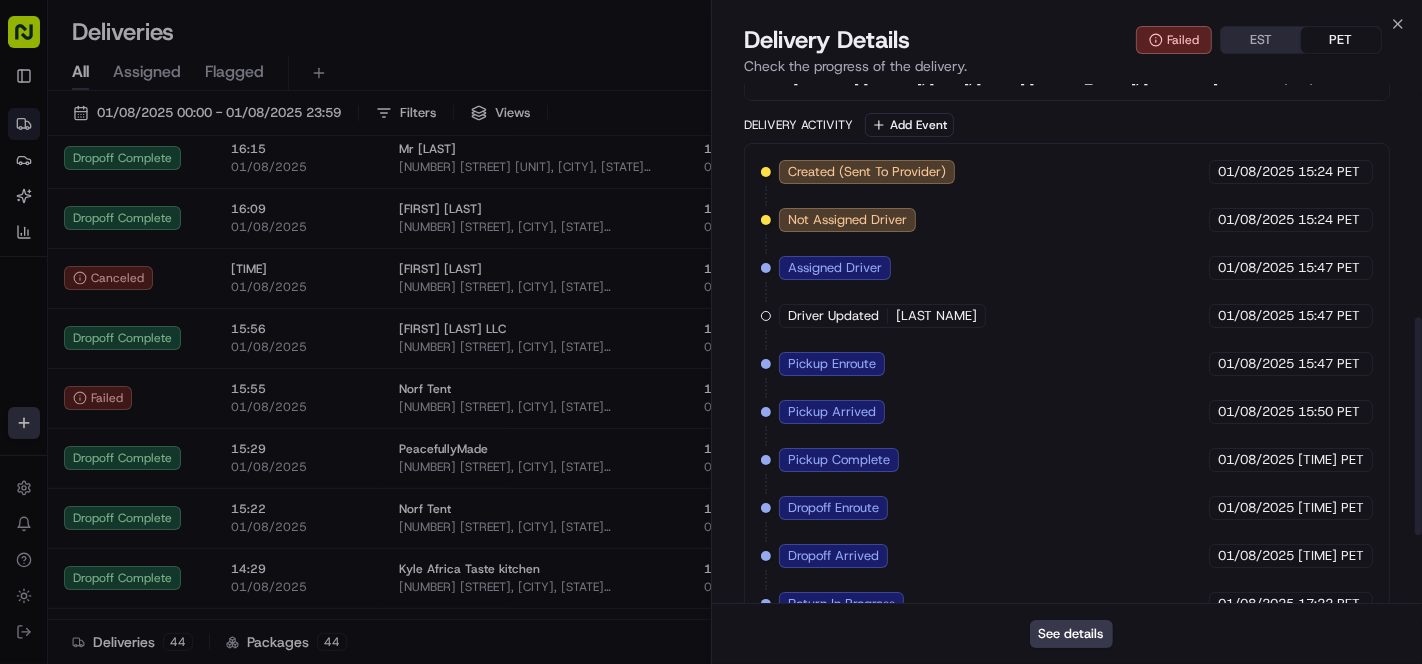 scroll, scrollTop: 717, scrollLeft: 0, axis: vertical 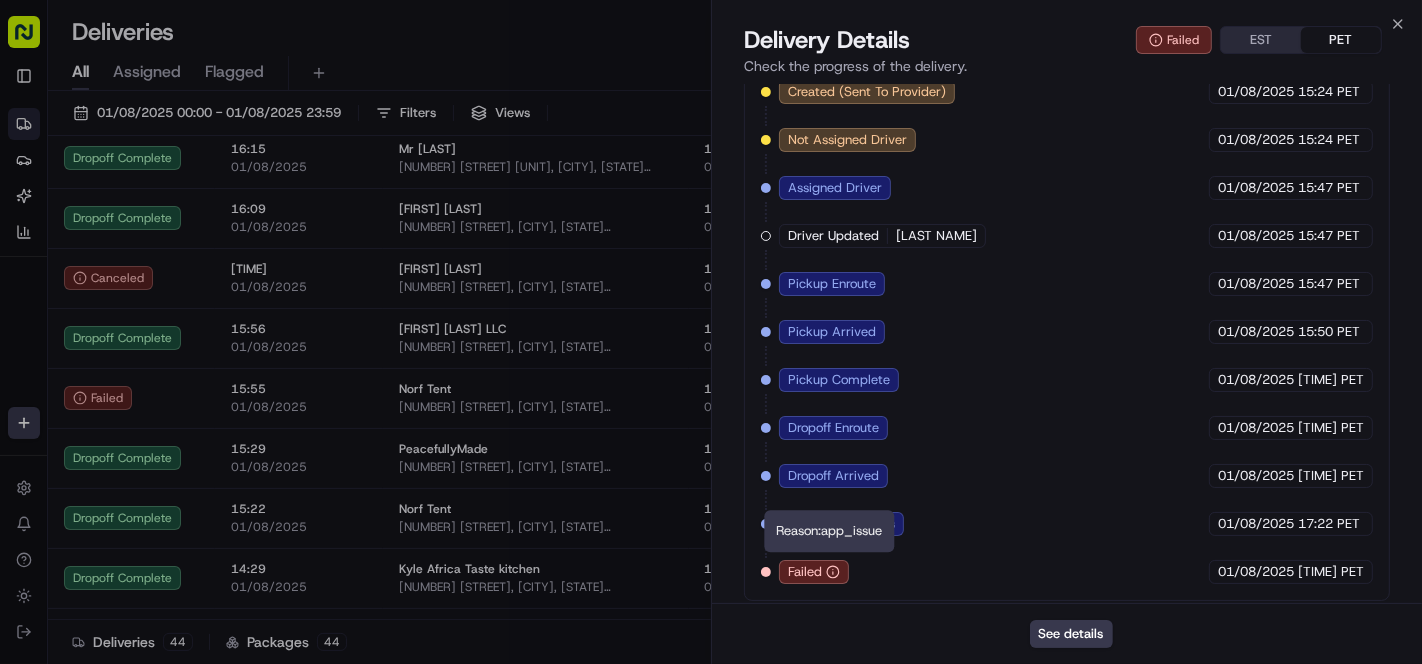 click on "Failed" at bounding box center (814, 572) 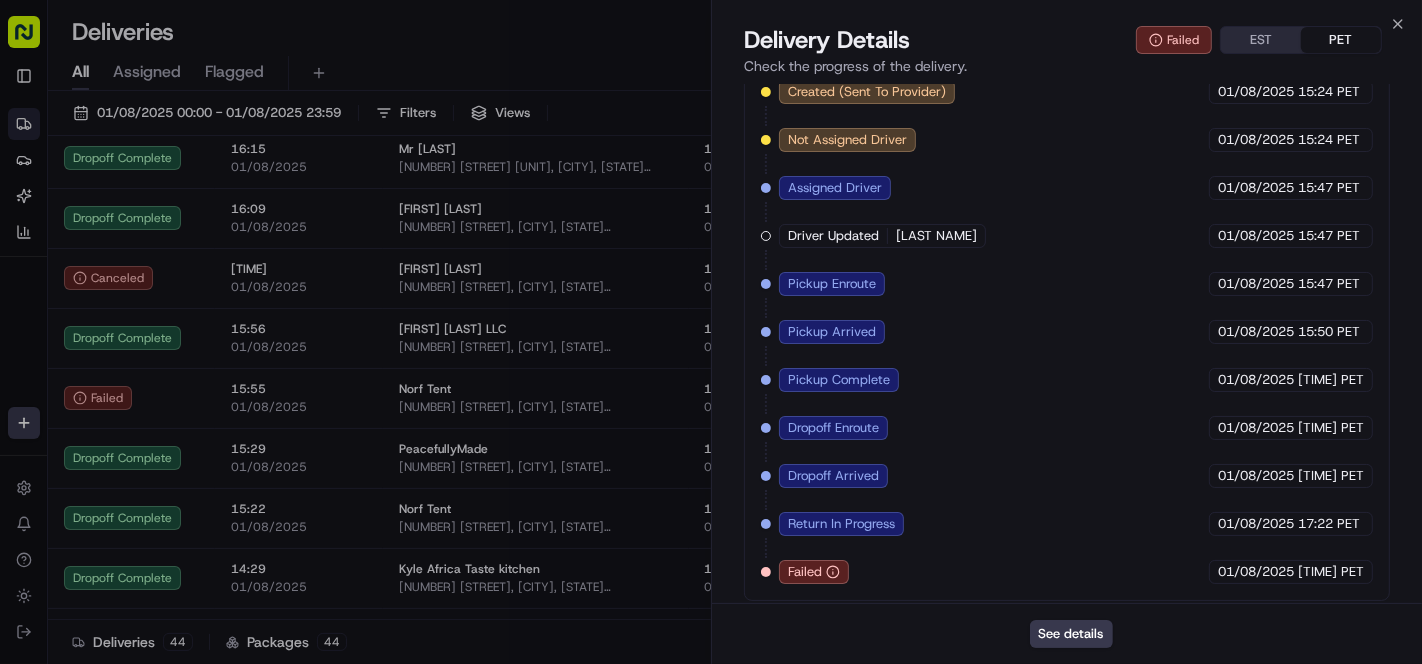 drag, startPoint x: 577, startPoint y: 38, endPoint x: 568, endPoint y: 207, distance: 169.23947 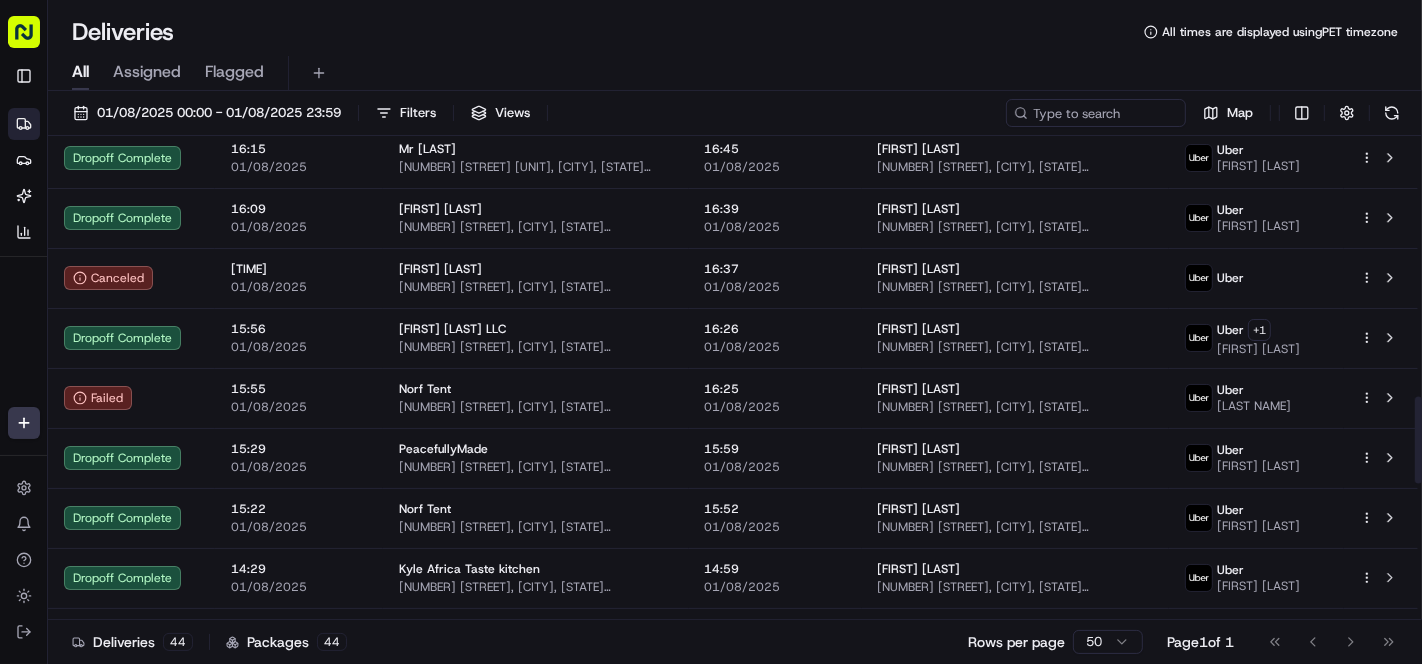 click on "Janeen Bey" at bounding box center [919, 389] 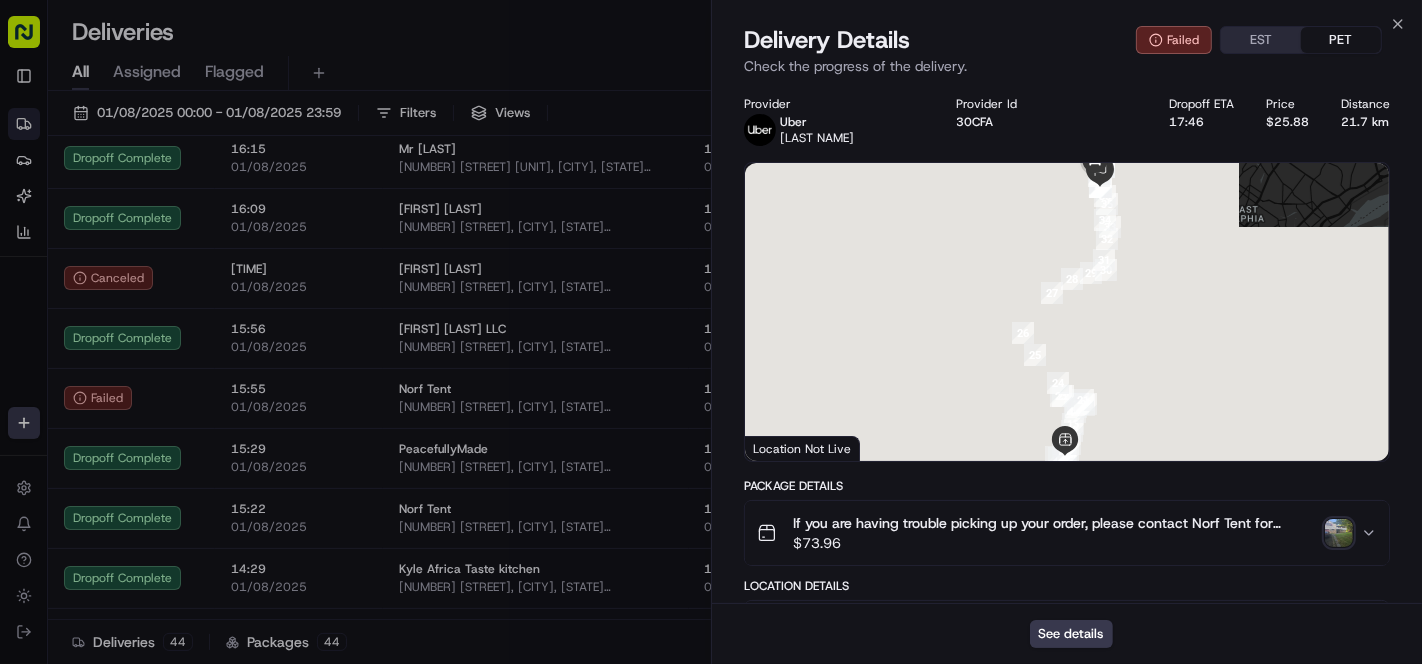 scroll, scrollTop: 222, scrollLeft: 0, axis: vertical 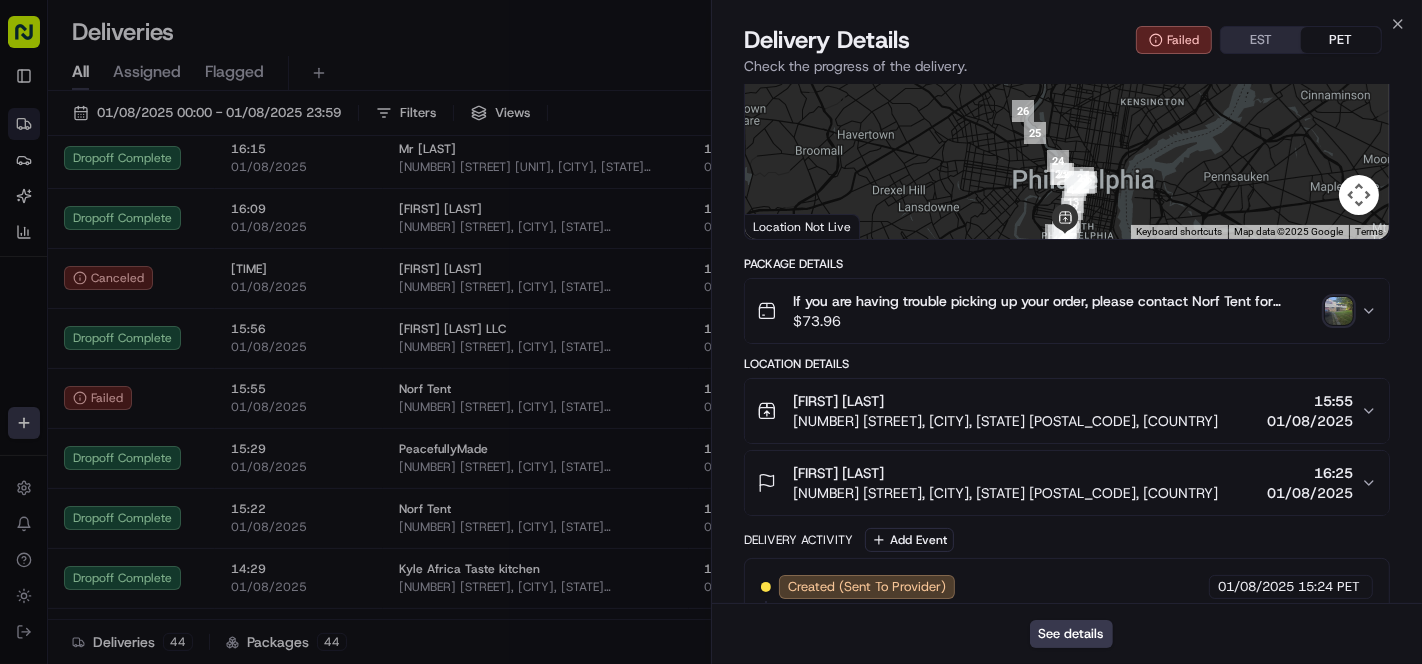 click on "Janeen Bey" at bounding box center [1005, 473] 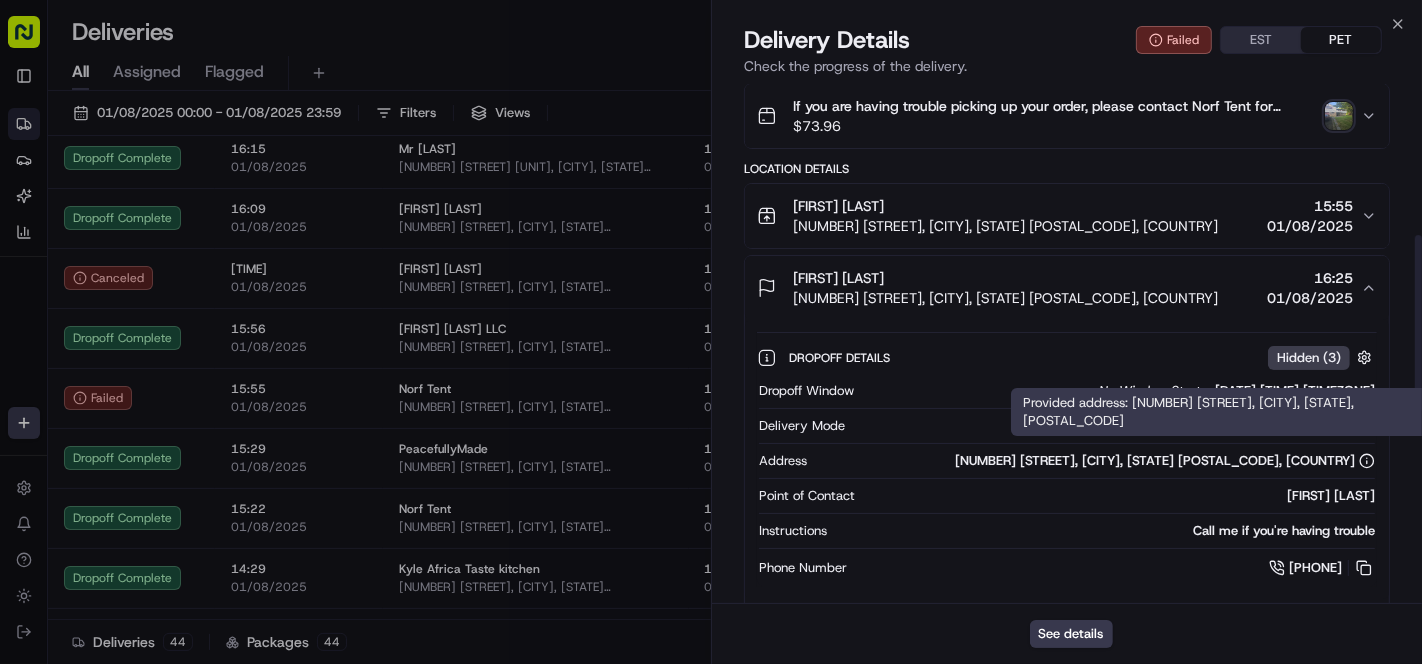 scroll, scrollTop: 444, scrollLeft: 0, axis: vertical 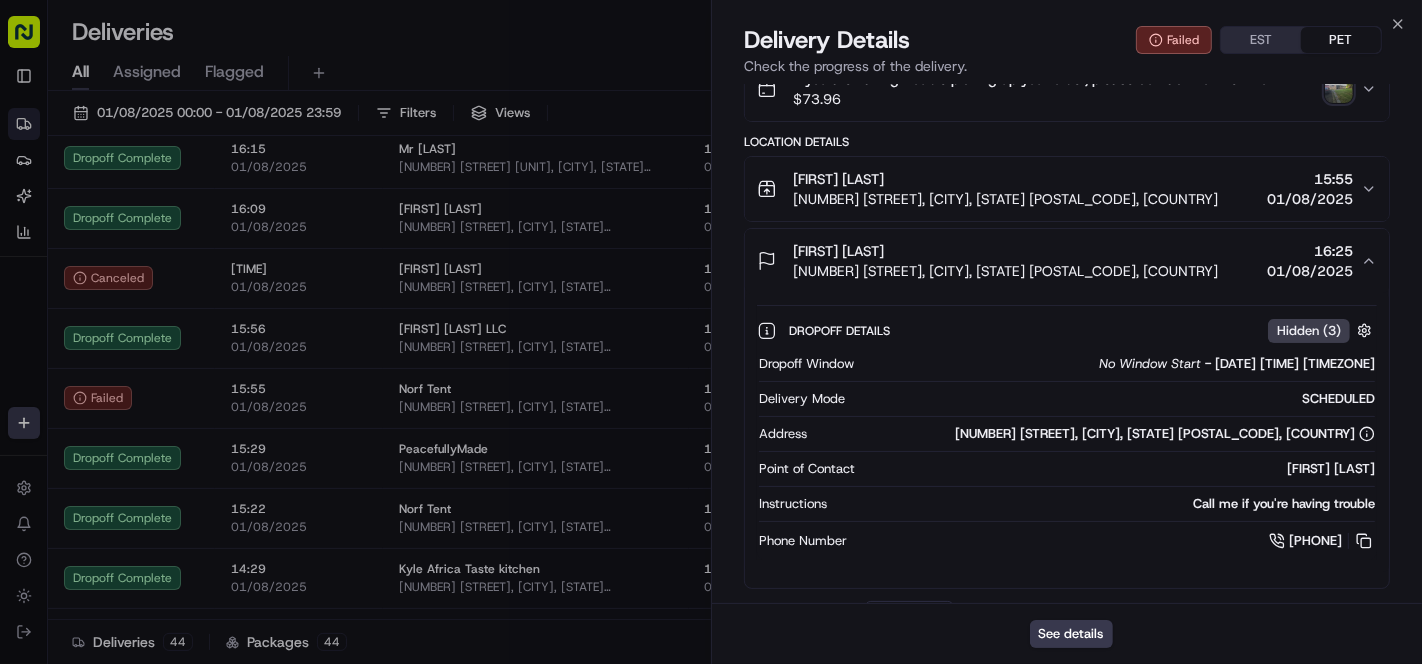 drag, startPoint x: 1368, startPoint y: 537, endPoint x: 1035, endPoint y: 305, distance: 405.84848 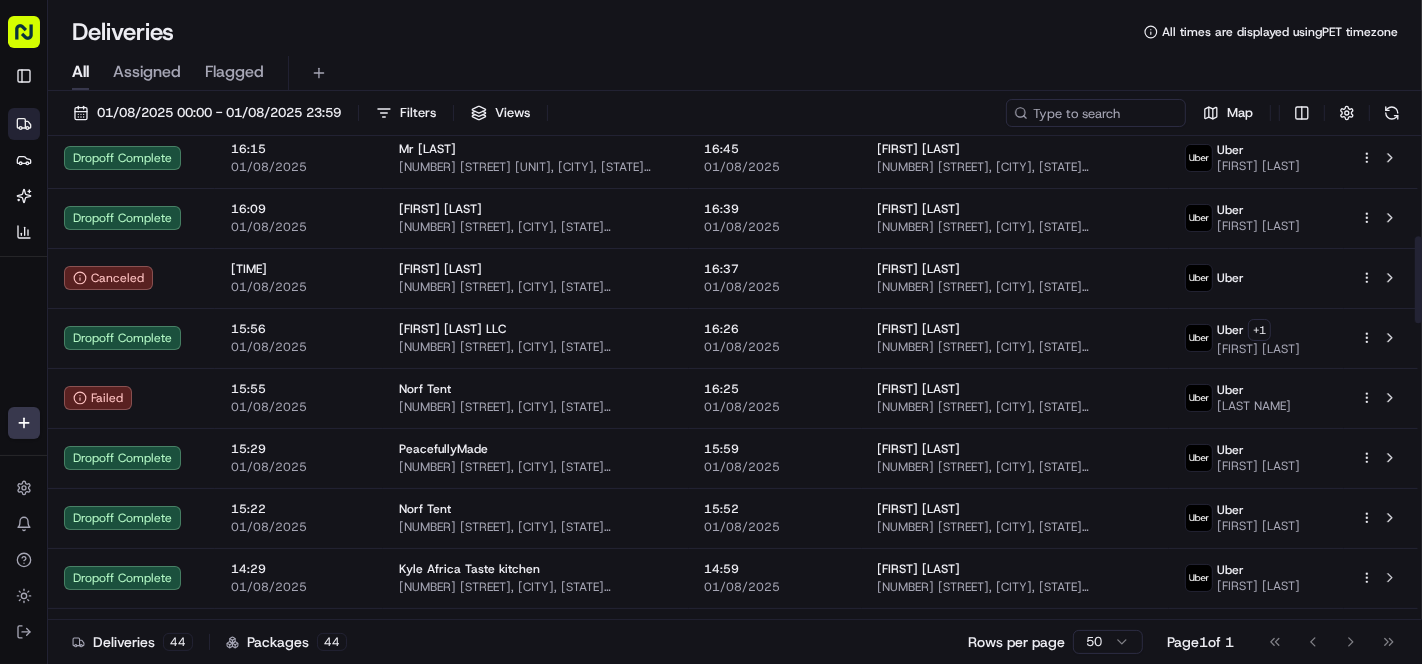 scroll, scrollTop: 555, scrollLeft: 0, axis: vertical 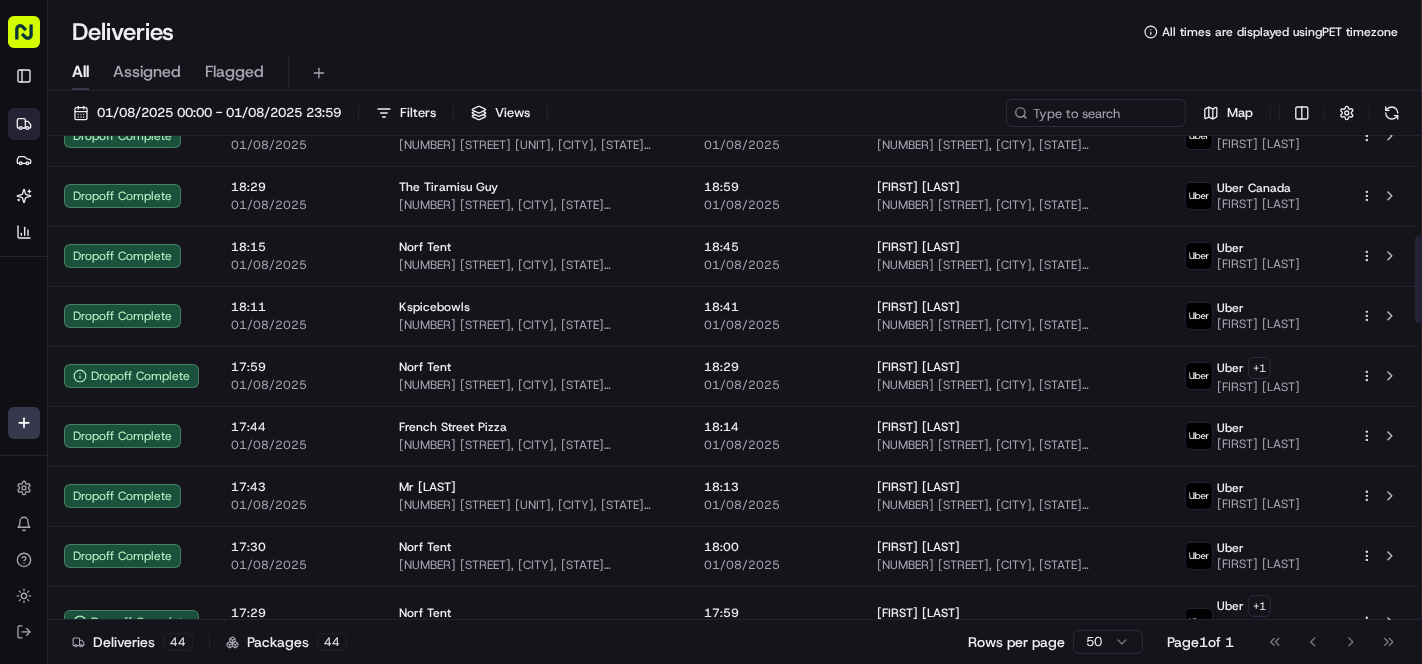 click on "01/08/2025 00:00 - 01/08/2025 23:59" at bounding box center [219, 113] 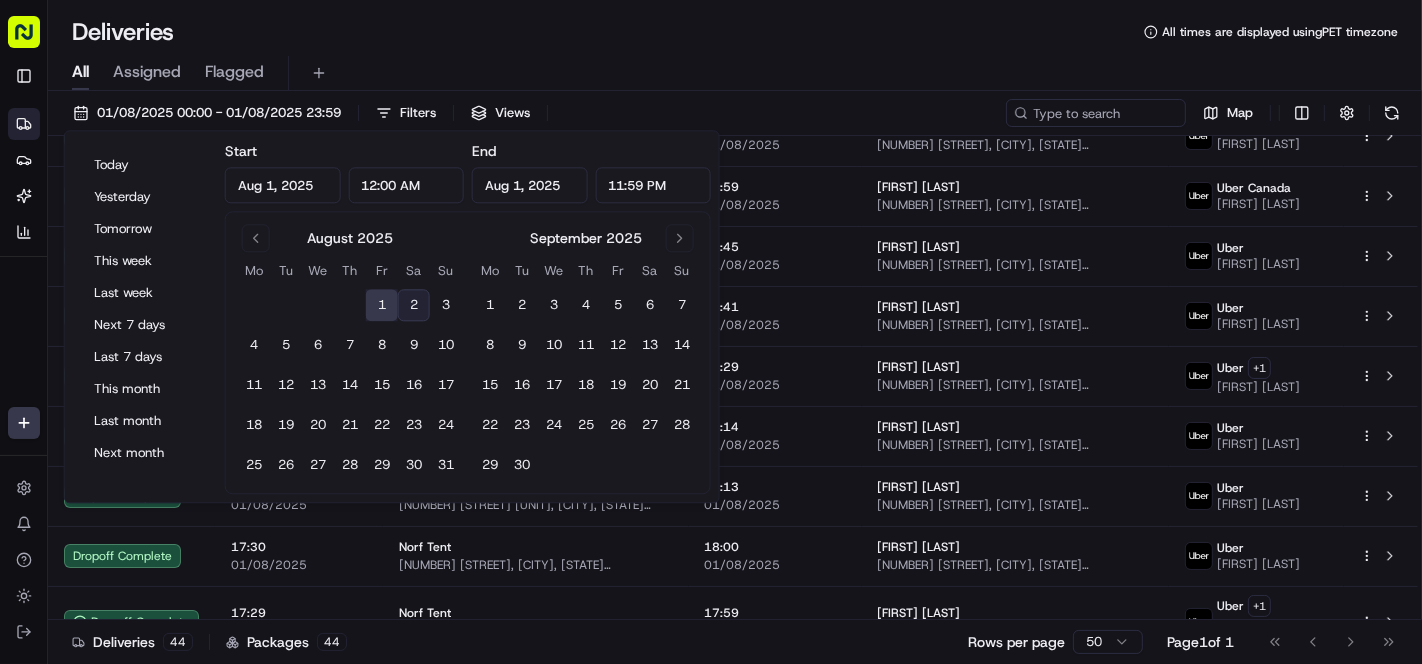 click on "2" at bounding box center (414, 306) 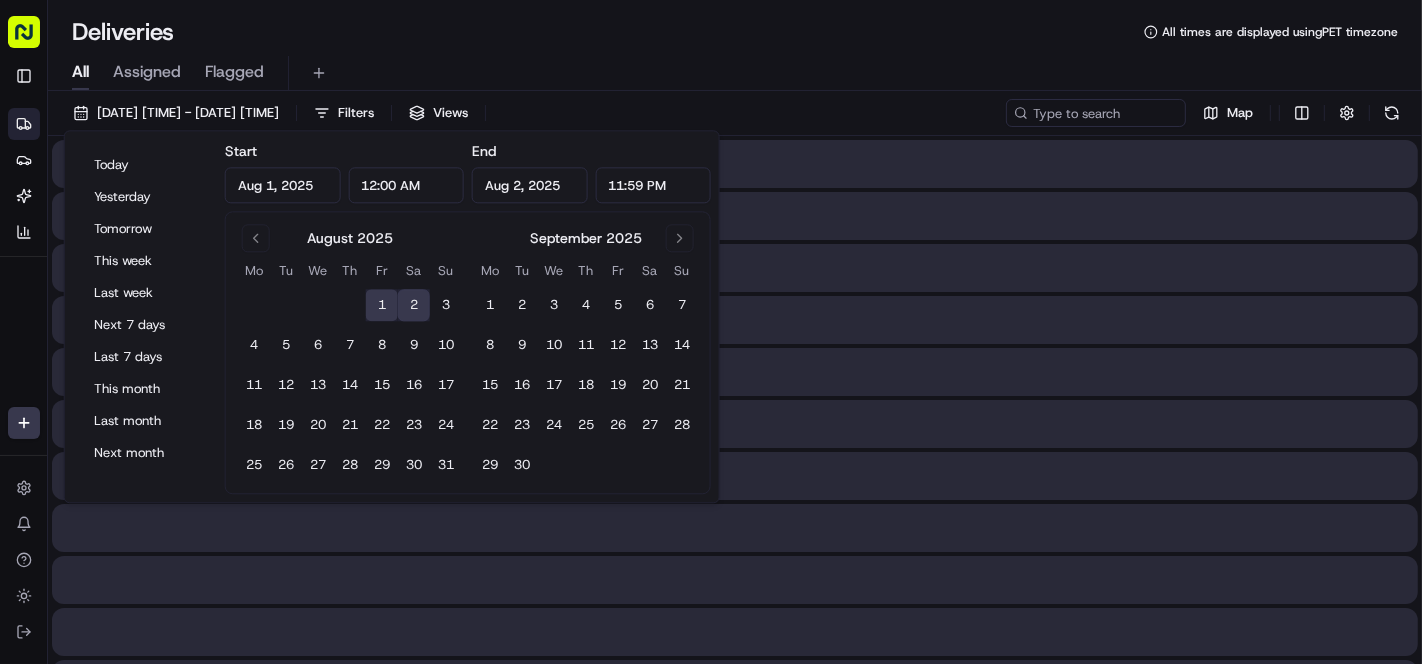 type on "Aug 2, 2025" 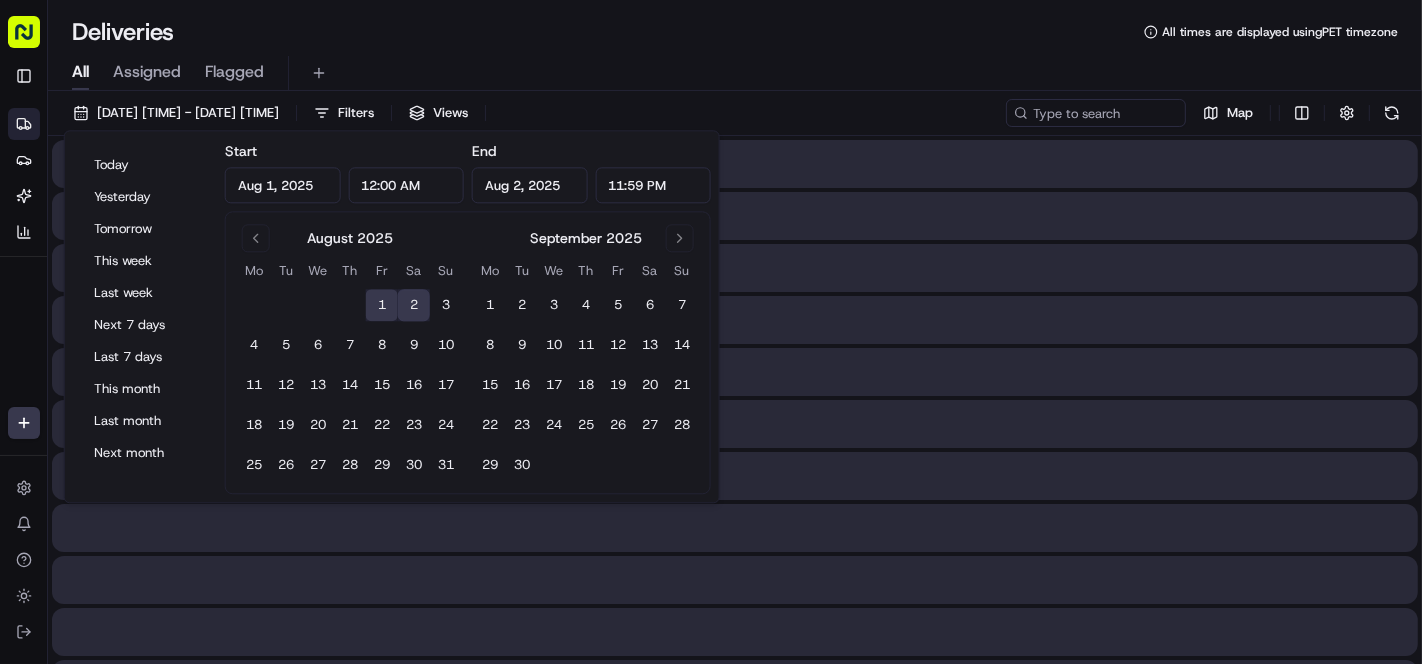 type on "Aug 2, 2025" 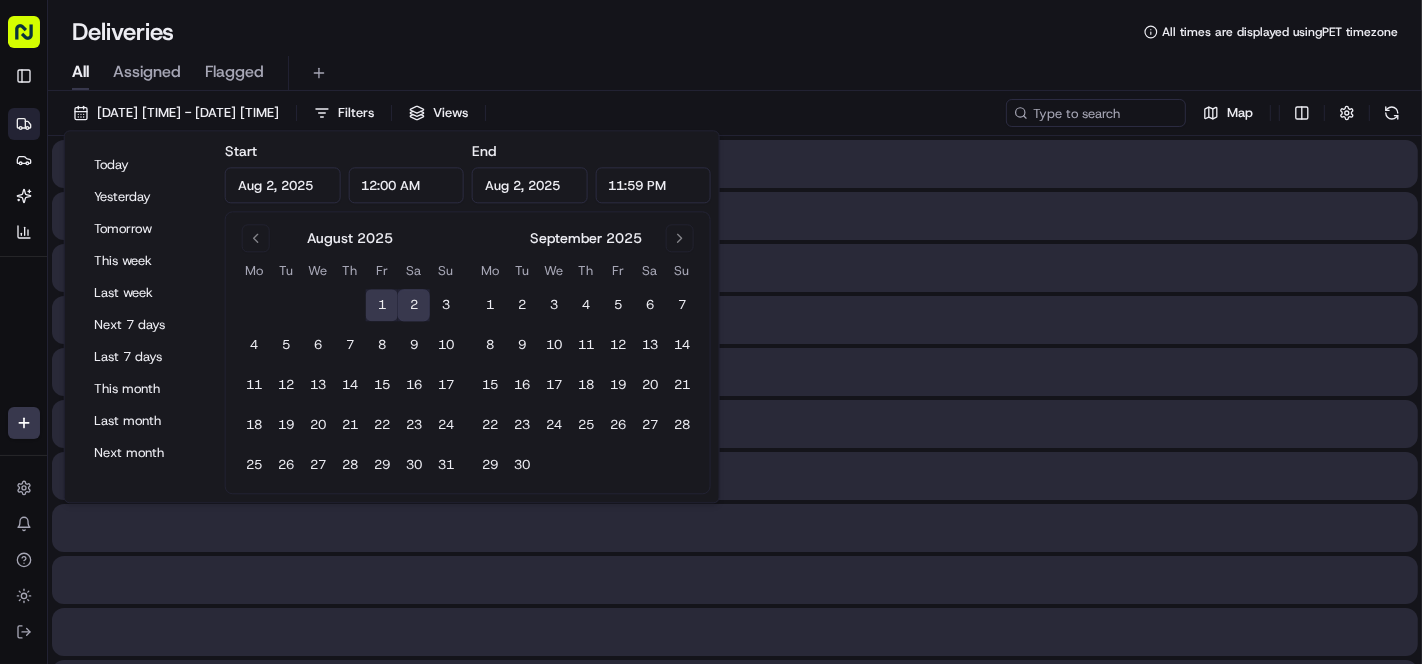 click on "2" at bounding box center (414, 306) 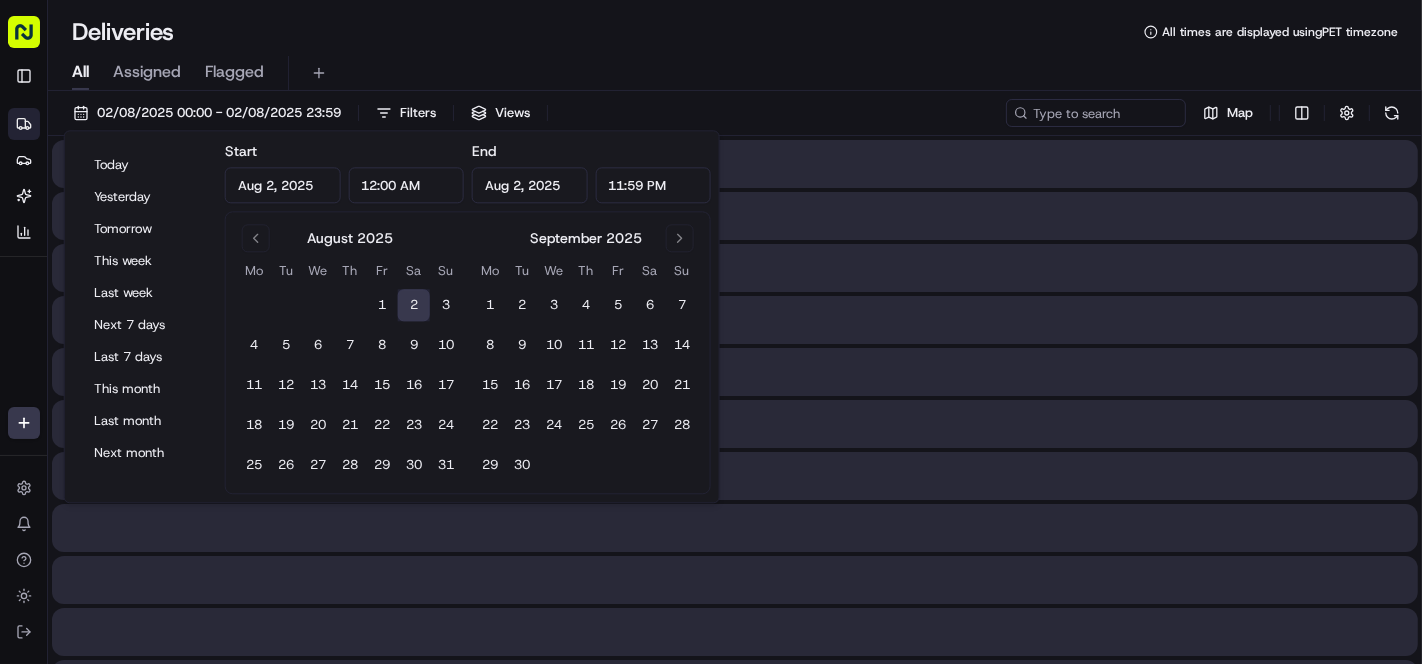 click on "2" at bounding box center (414, 306) 